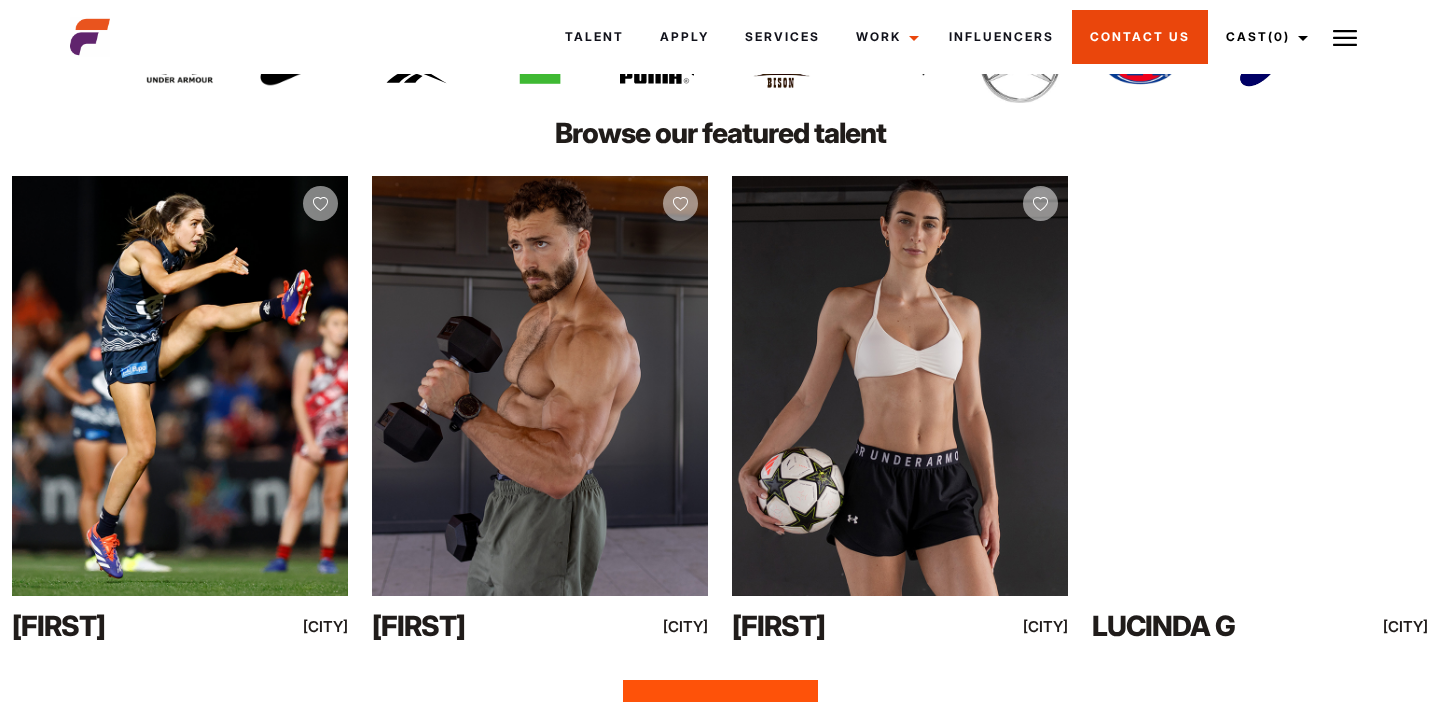 scroll, scrollTop: 4110, scrollLeft: 0, axis: vertical 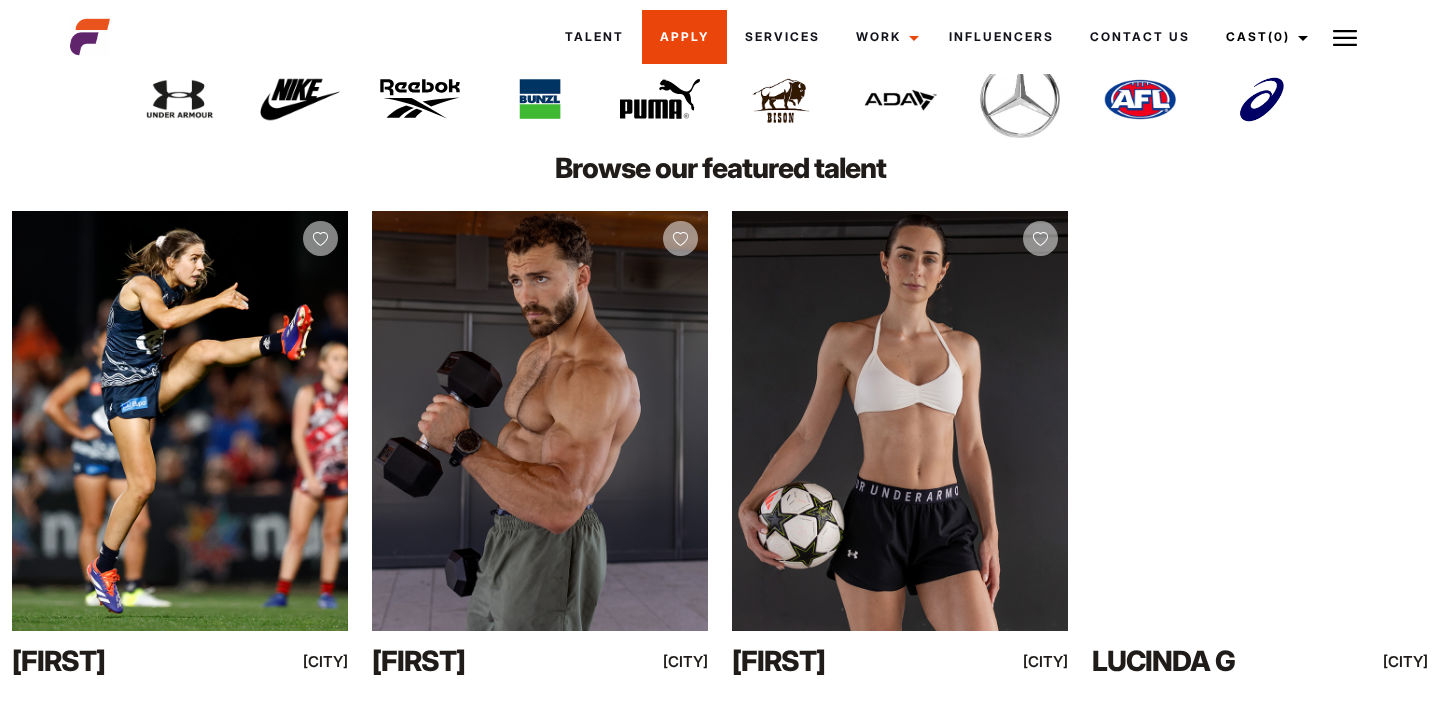 click on "Apply" at bounding box center [684, 37] 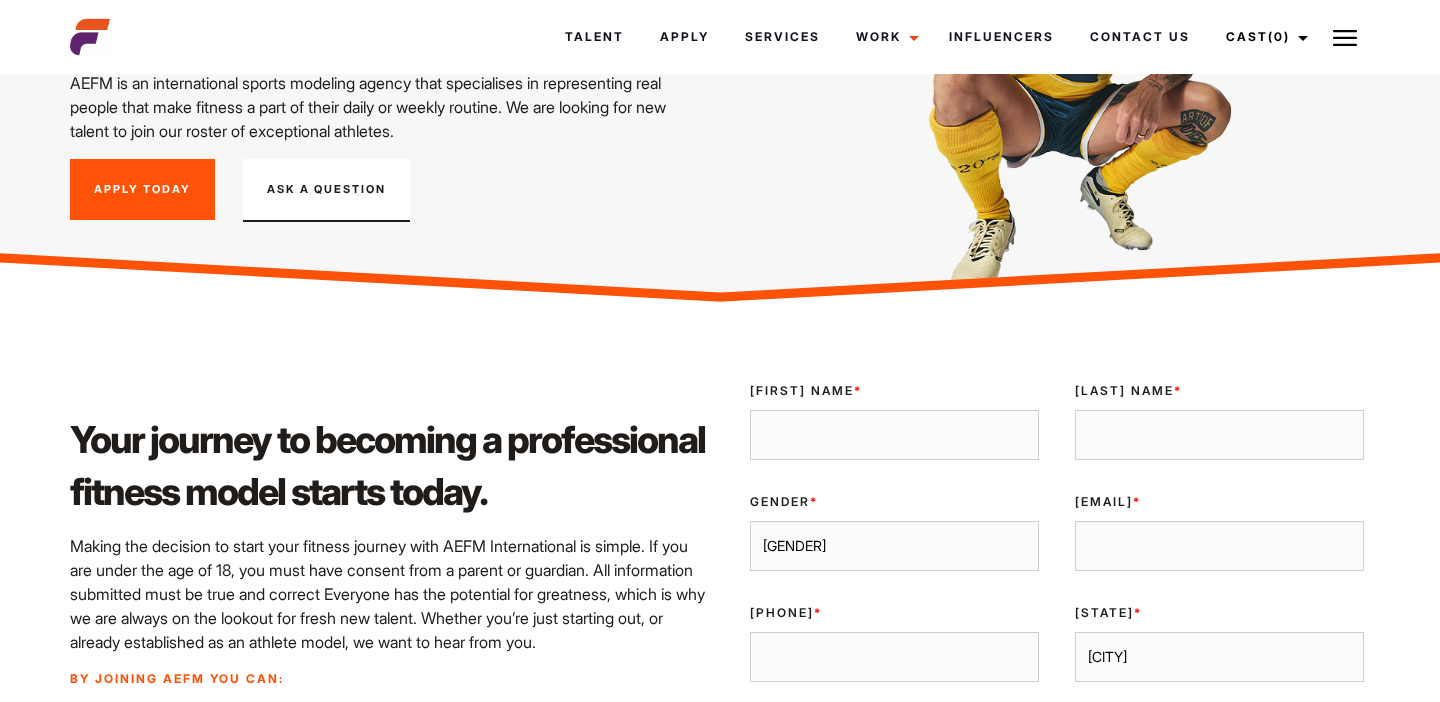 scroll, scrollTop: 145, scrollLeft: 0, axis: vertical 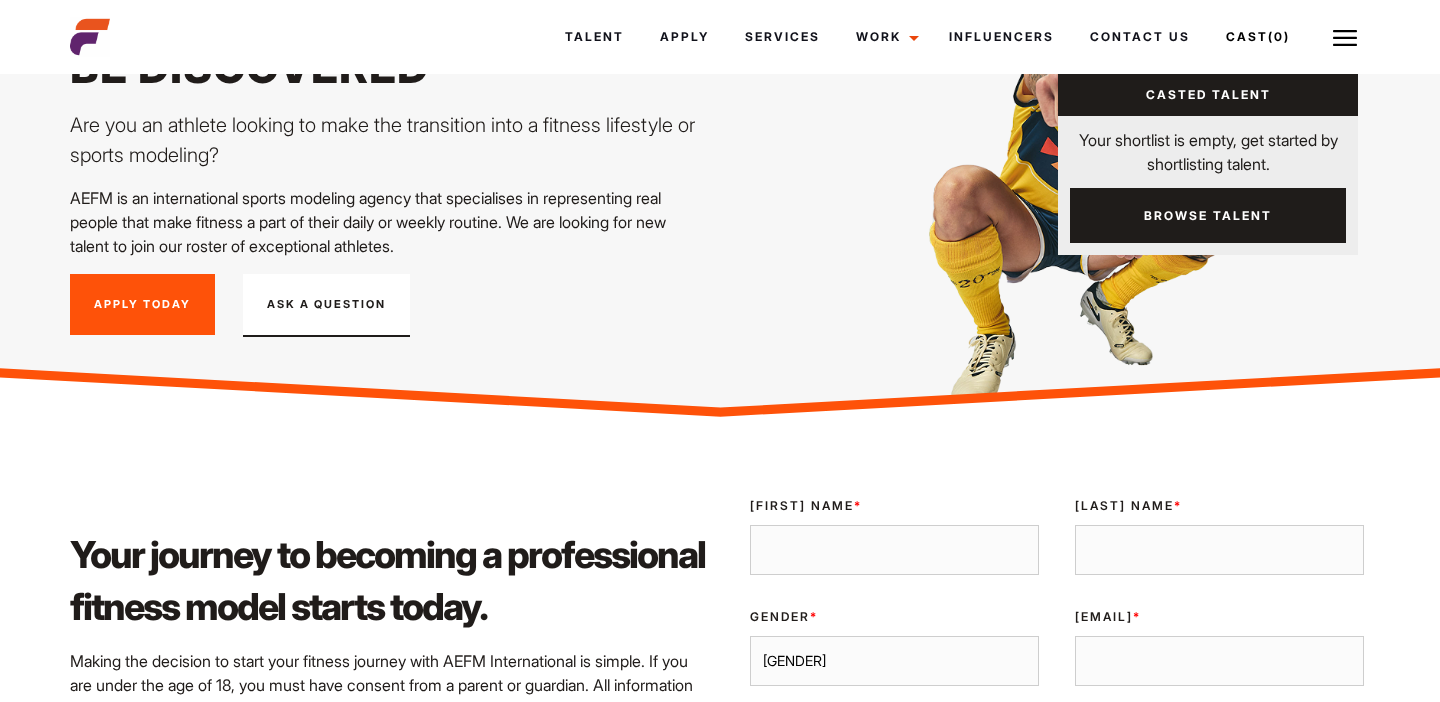 click on "Browse Talent" at bounding box center [1208, 215] 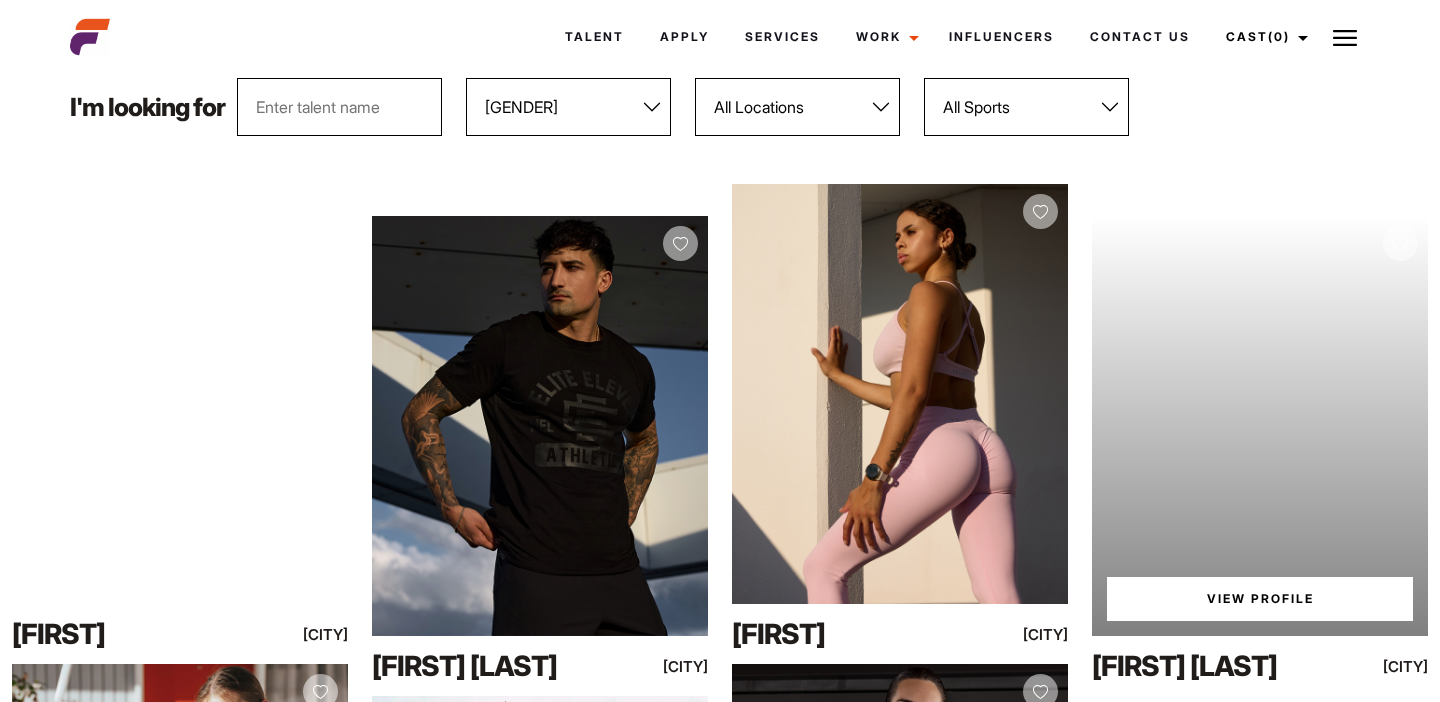 scroll, scrollTop: 203, scrollLeft: 0, axis: vertical 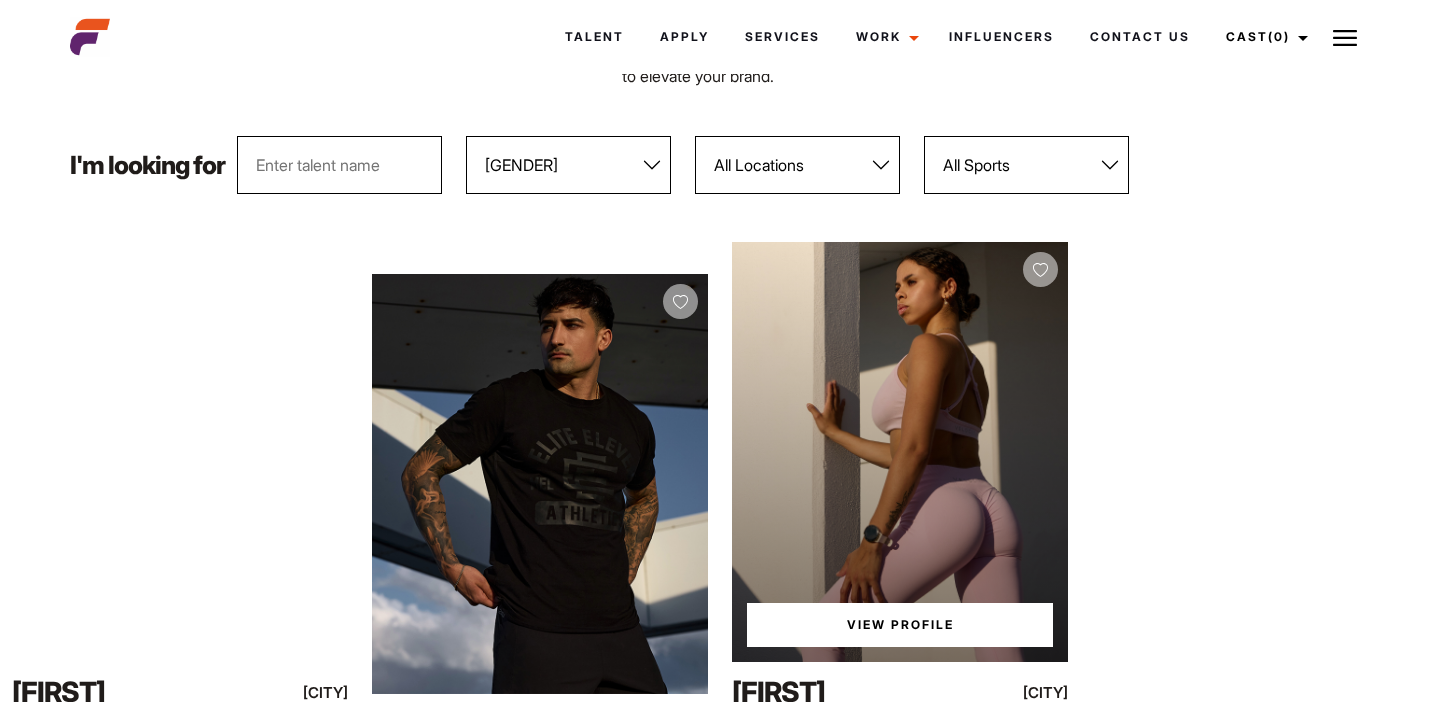 click on "View Profile" at bounding box center [900, 625] 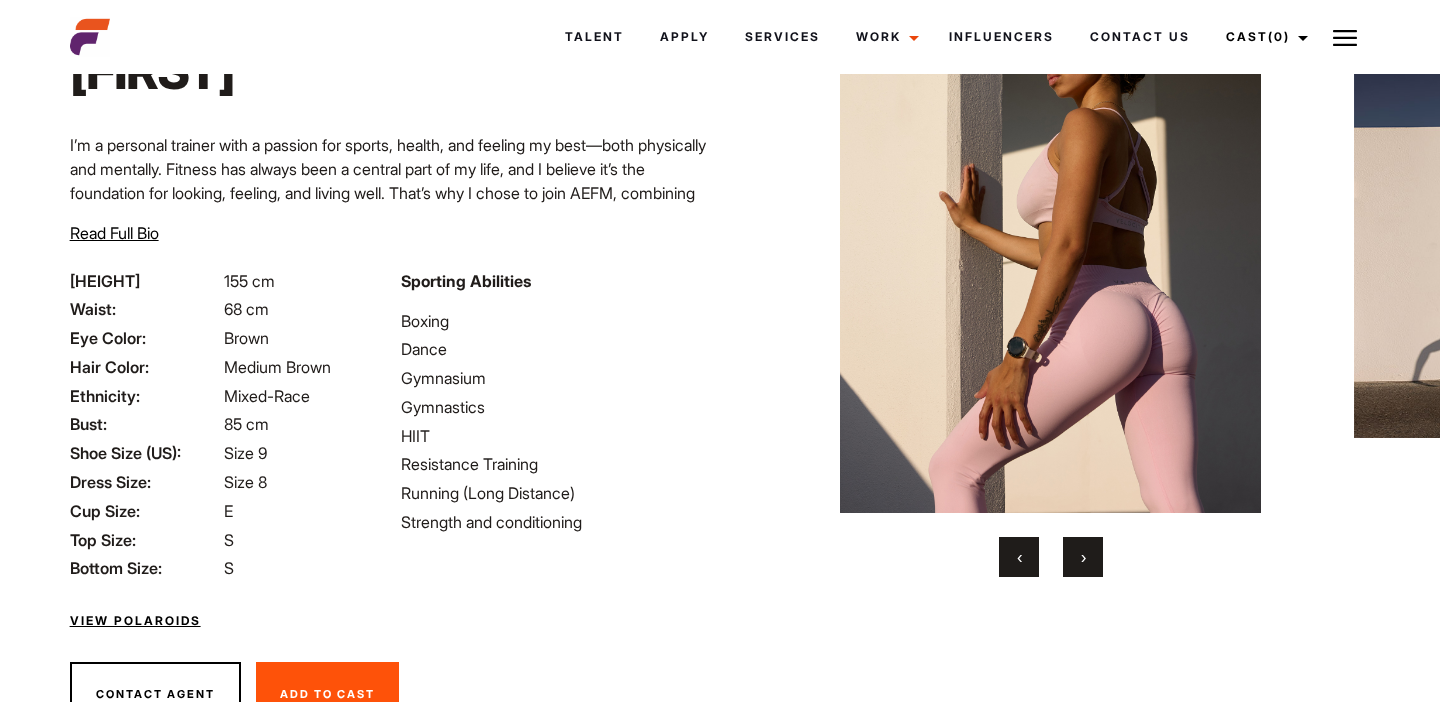 scroll, scrollTop: 232, scrollLeft: 0, axis: vertical 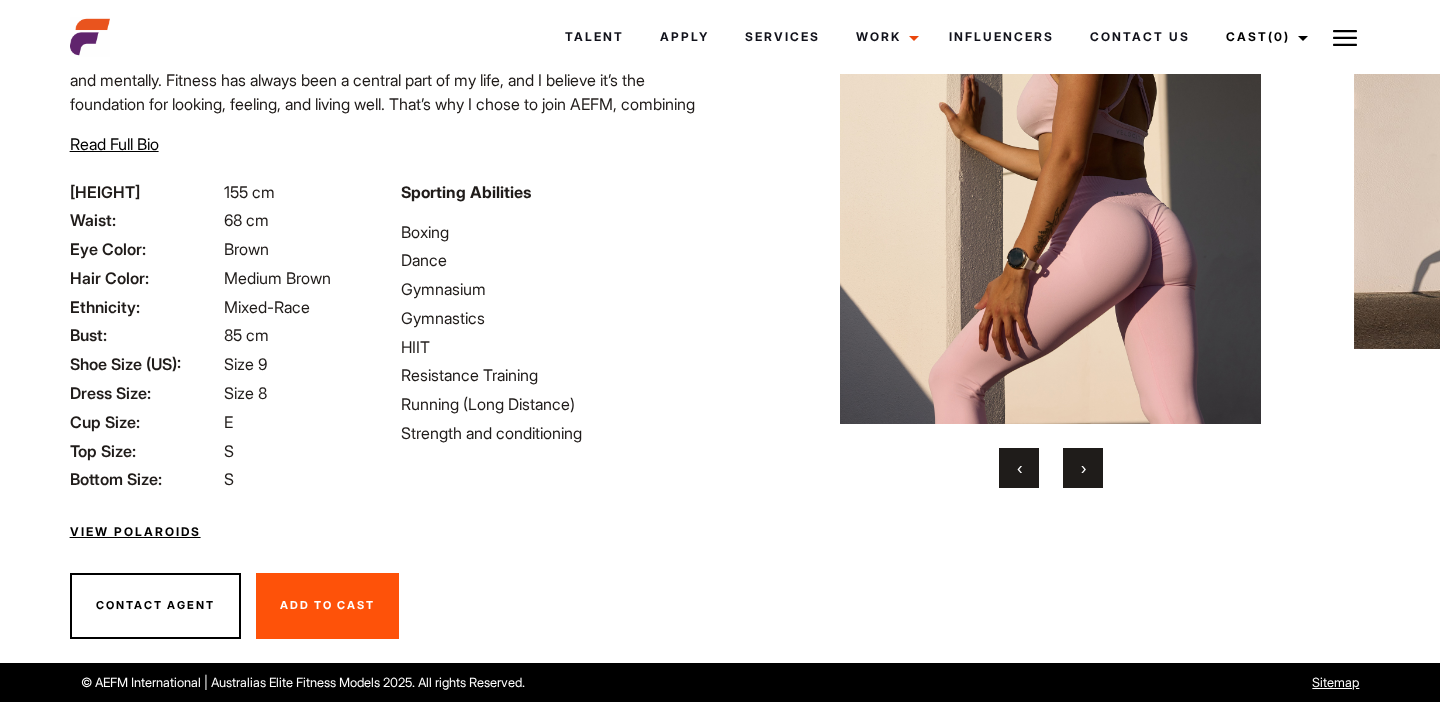 click on "›" at bounding box center (1083, 468) 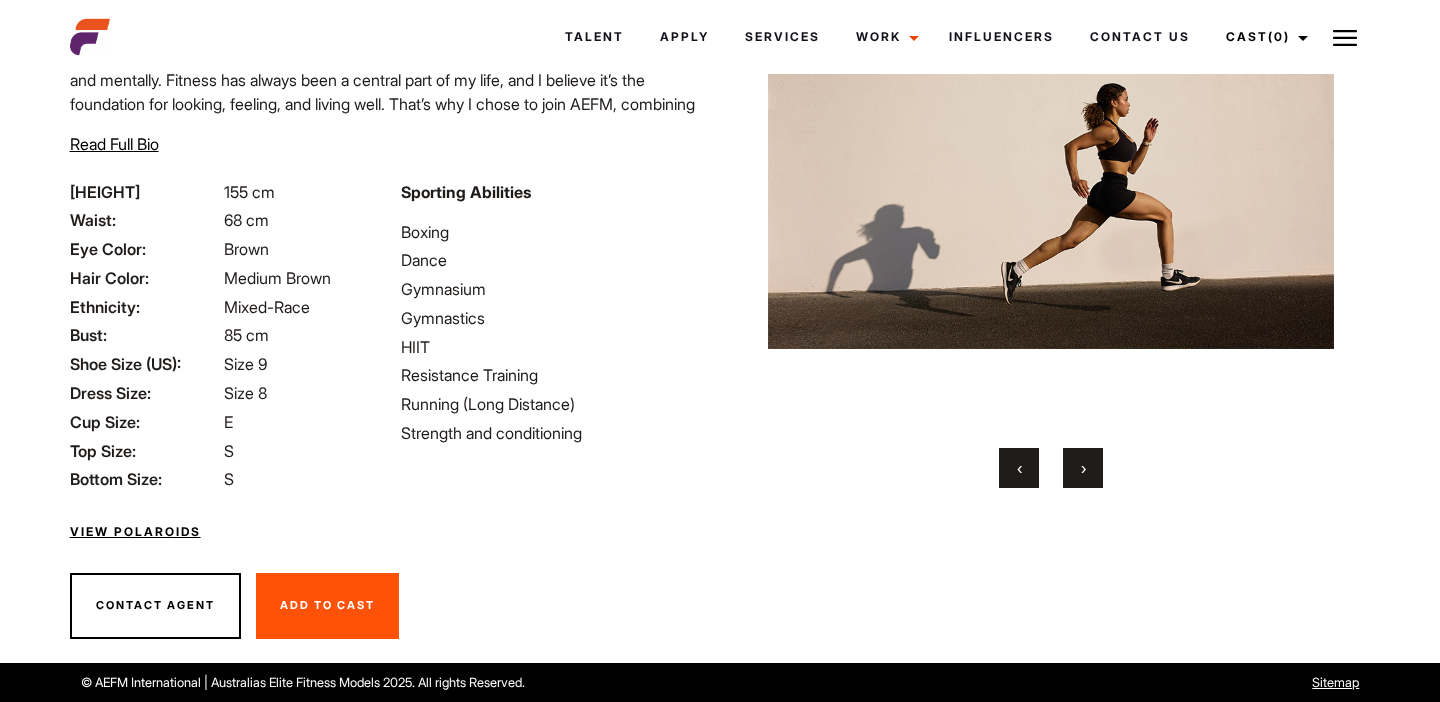 click on "›" at bounding box center (1083, 468) 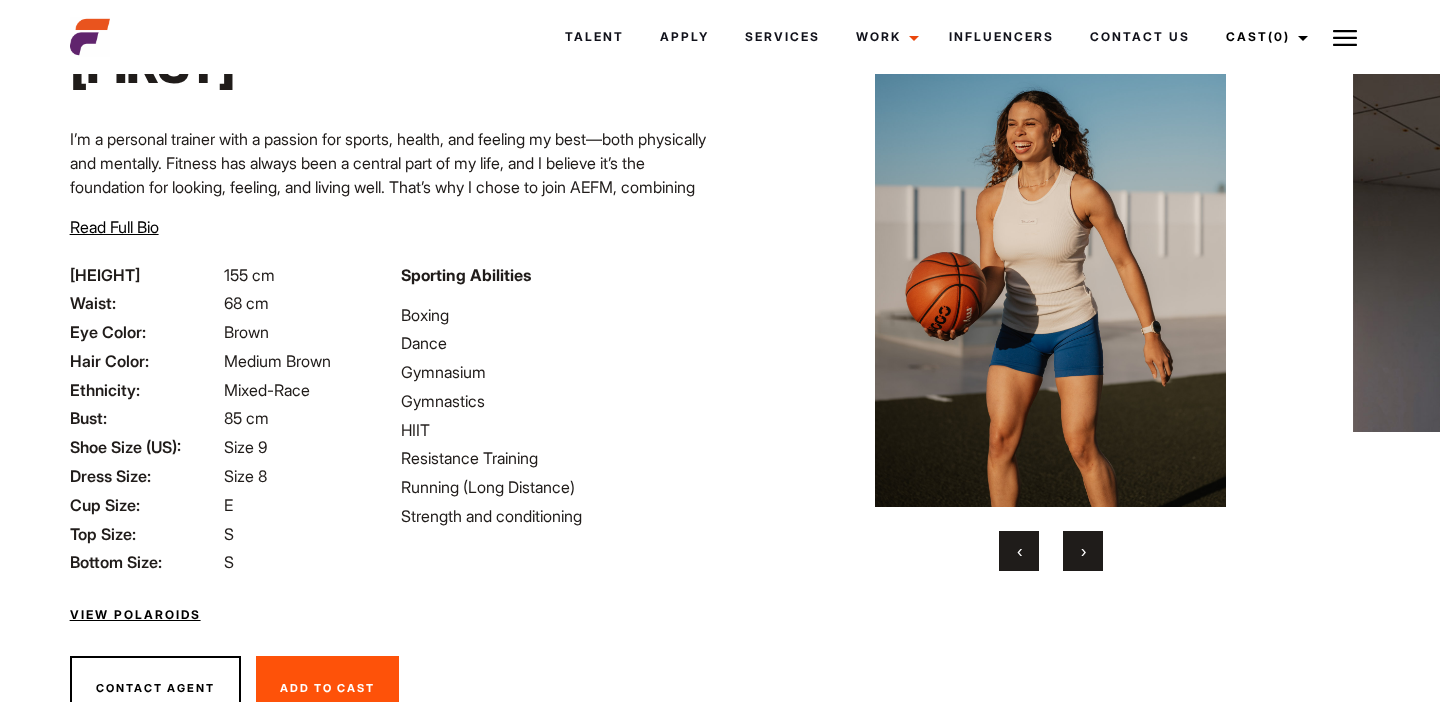 scroll, scrollTop: 113, scrollLeft: 0, axis: vertical 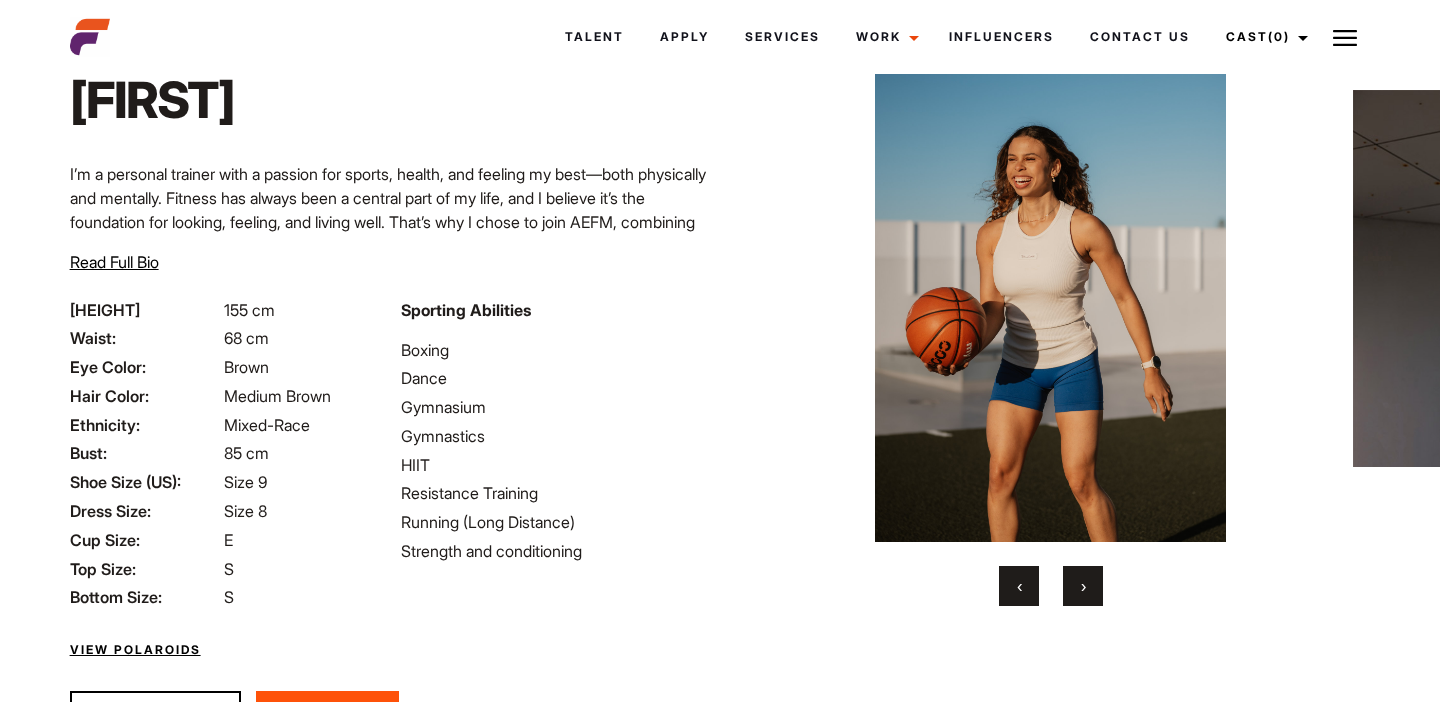 click on "›" at bounding box center (1083, 586) 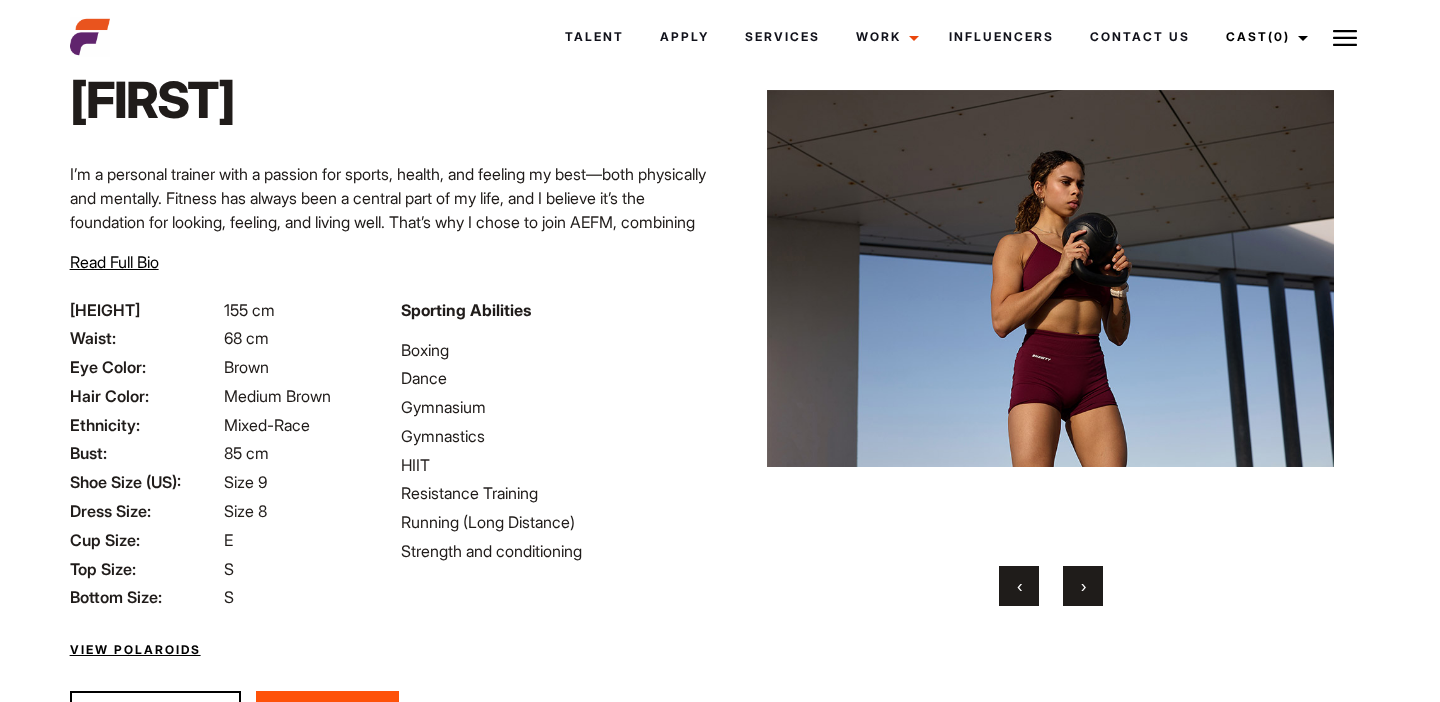 click on "›" at bounding box center (1083, 586) 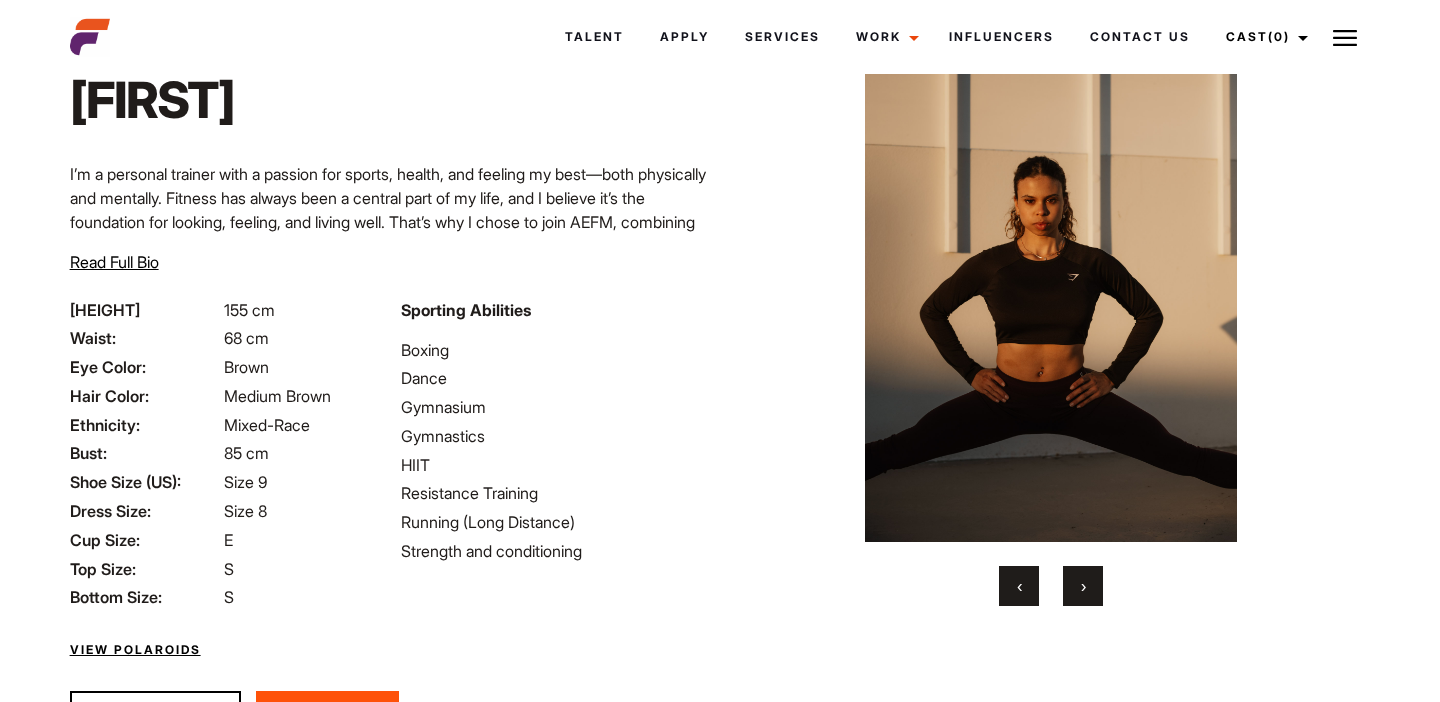click on "›" at bounding box center [1083, 586] 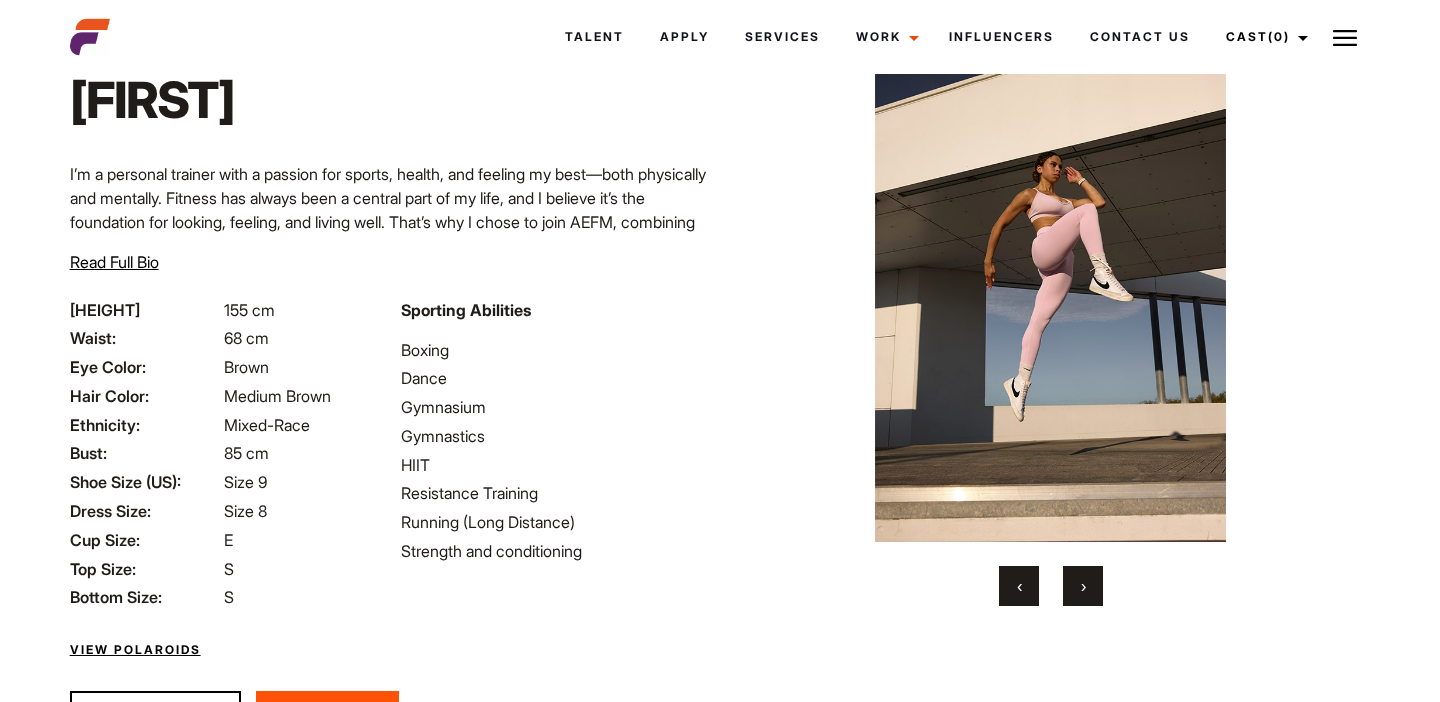 click on "›" at bounding box center [1083, 586] 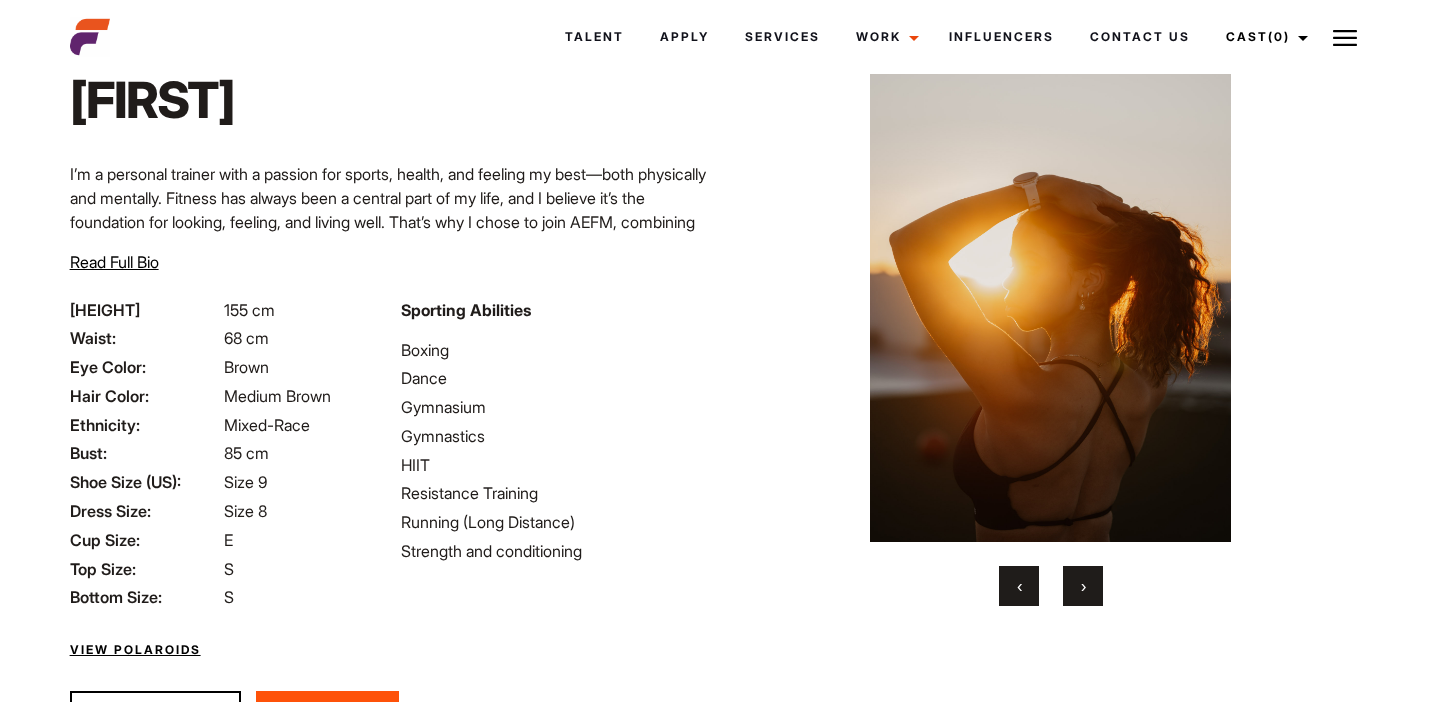 click on "›" at bounding box center (1083, 586) 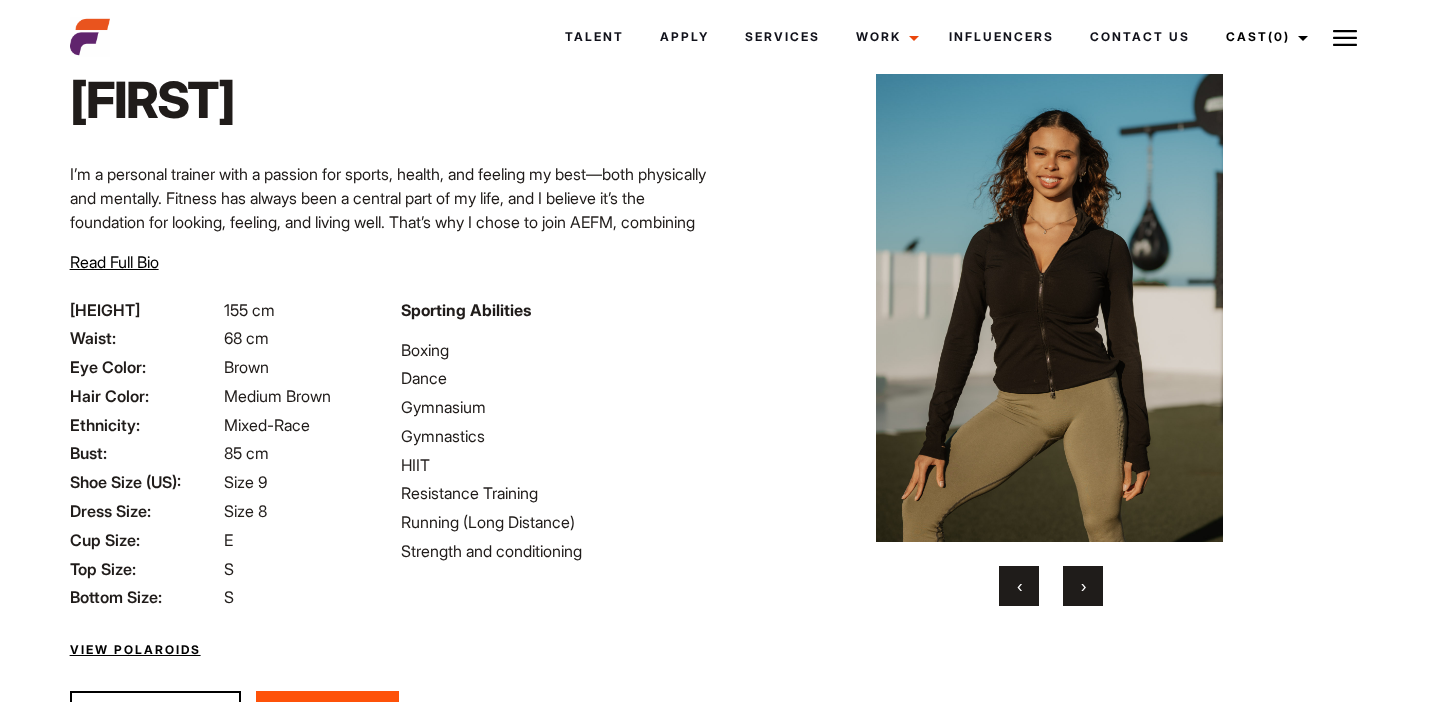 click on "›" at bounding box center [1083, 586] 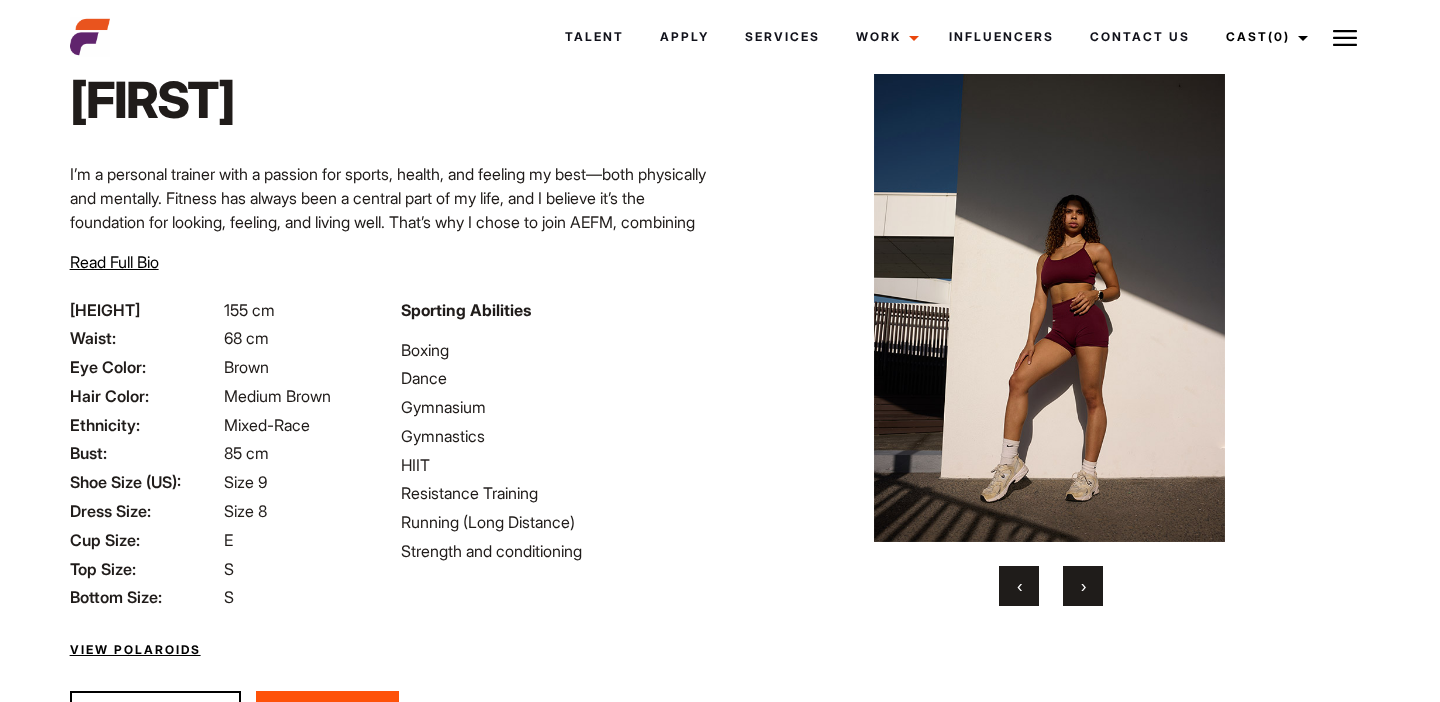 click on "›" at bounding box center [1083, 586] 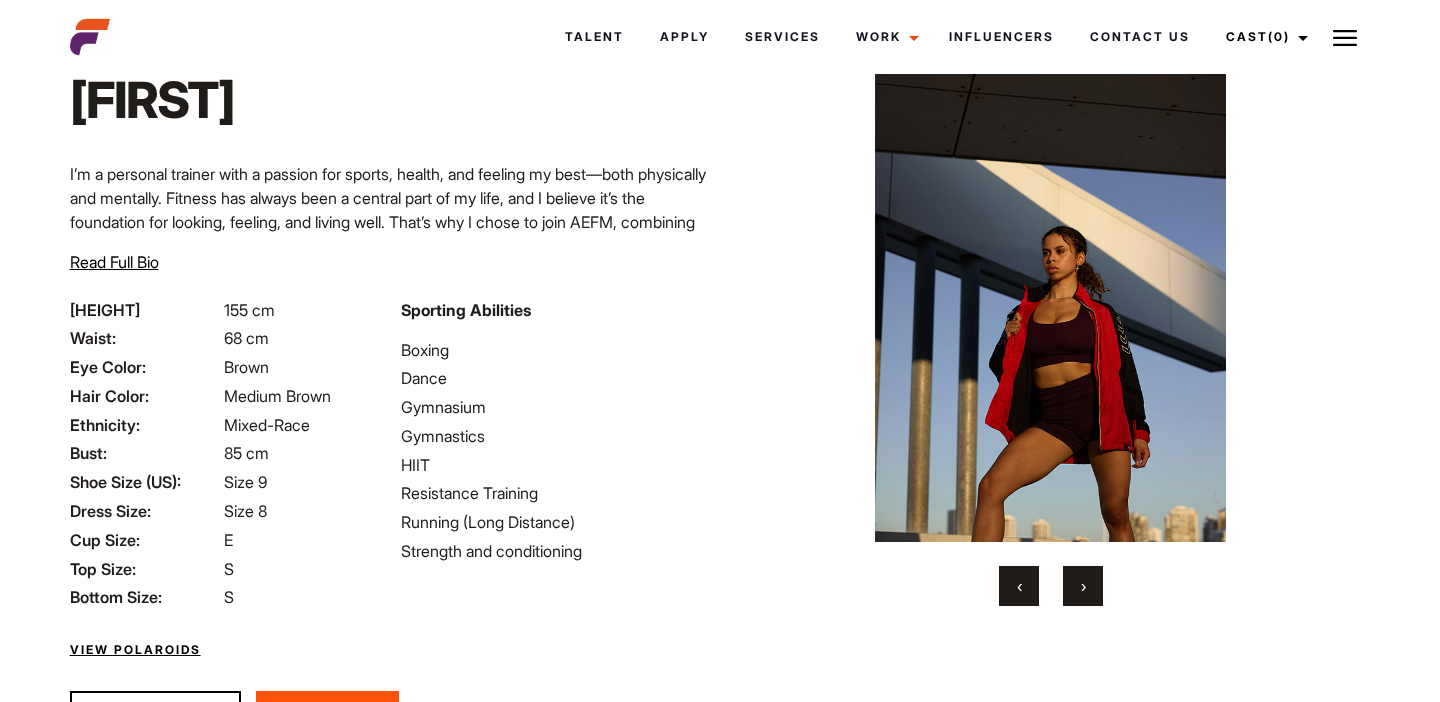 click on "›" at bounding box center [1083, 586] 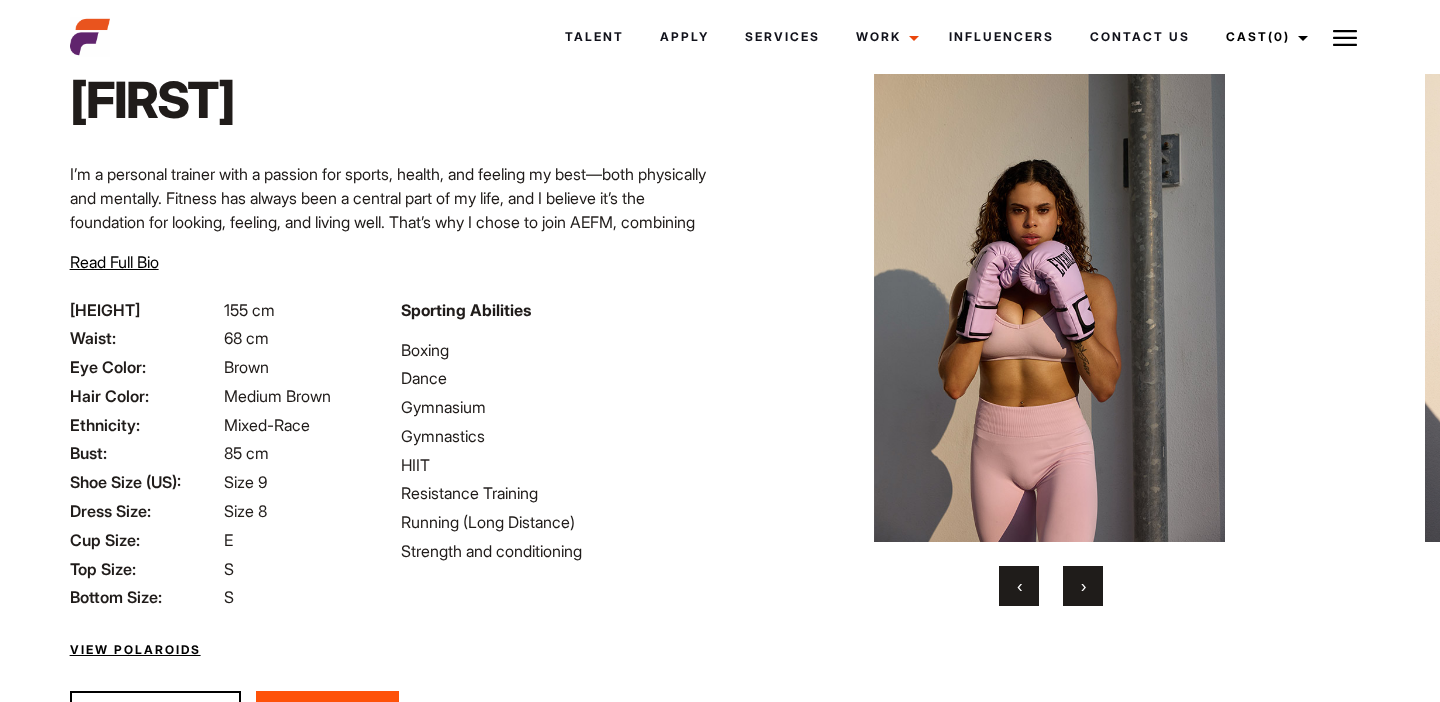 click on "›" at bounding box center (1083, 586) 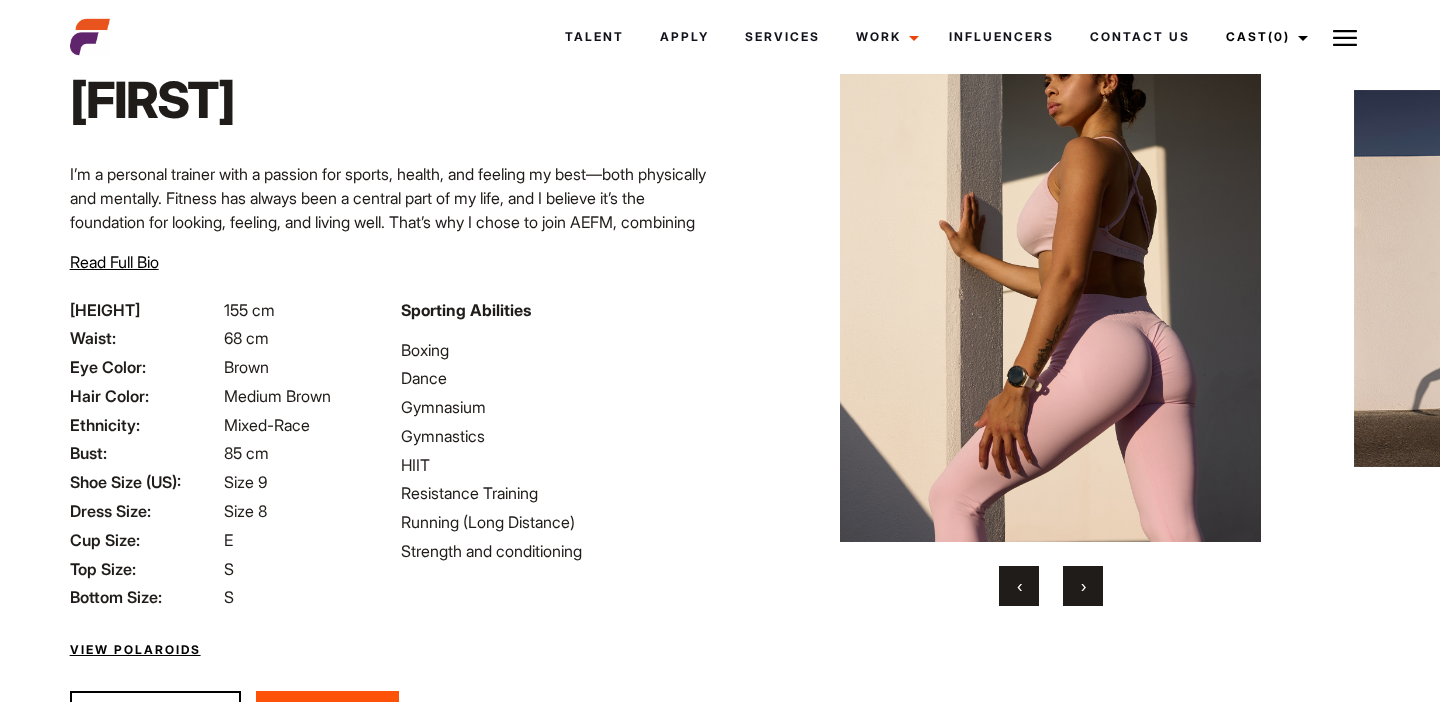 click on "›" at bounding box center [1083, 586] 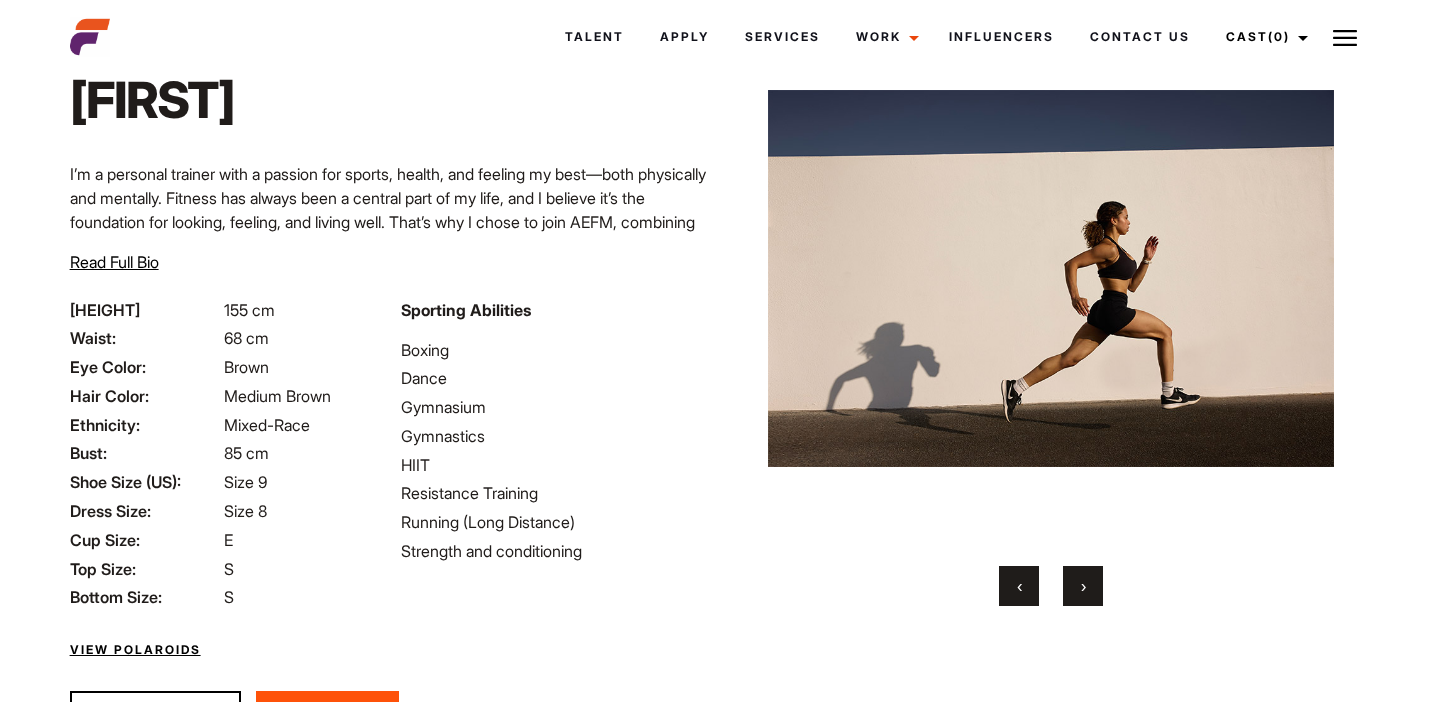 click on "›" at bounding box center (1083, 586) 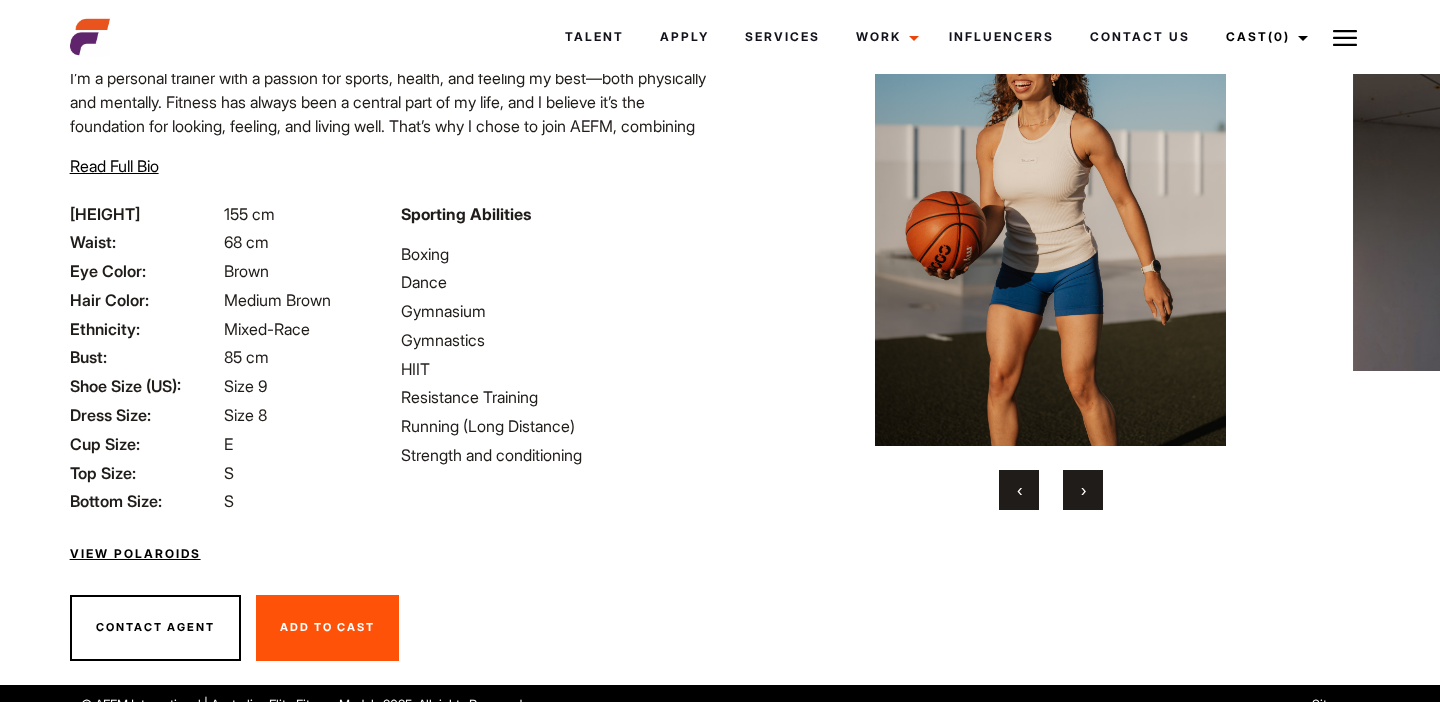 scroll, scrollTop: 210, scrollLeft: 0, axis: vertical 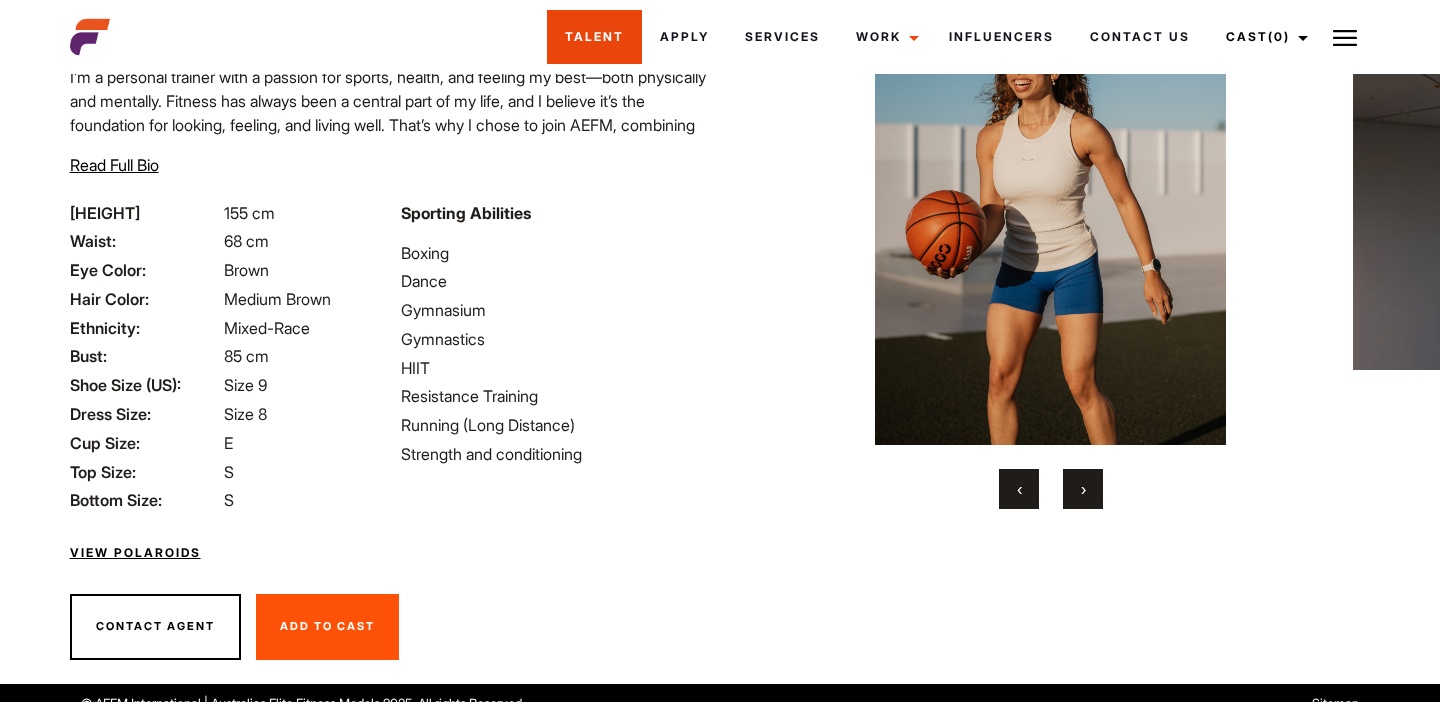 click on "Talent" at bounding box center (594, 37) 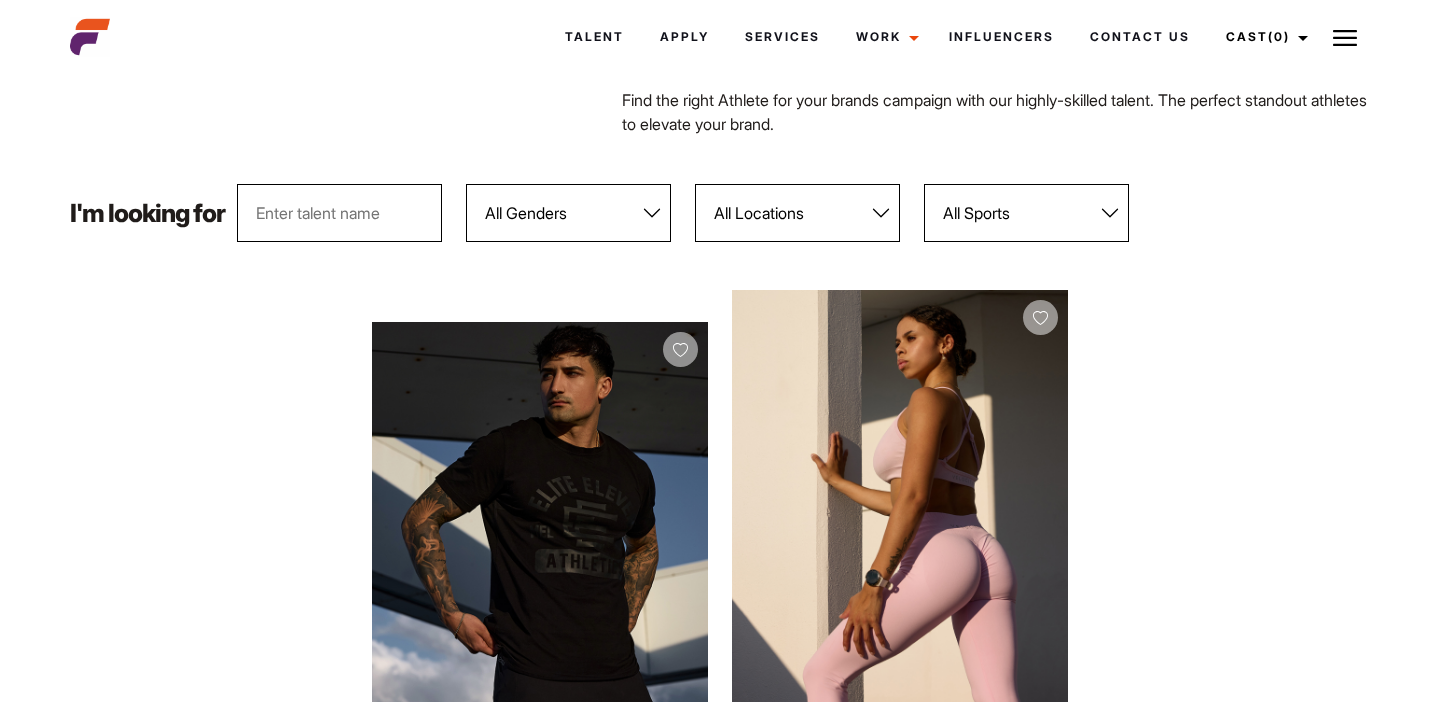 scroll, scrollTop: 156, scrollLeft: 0, axis: vertical 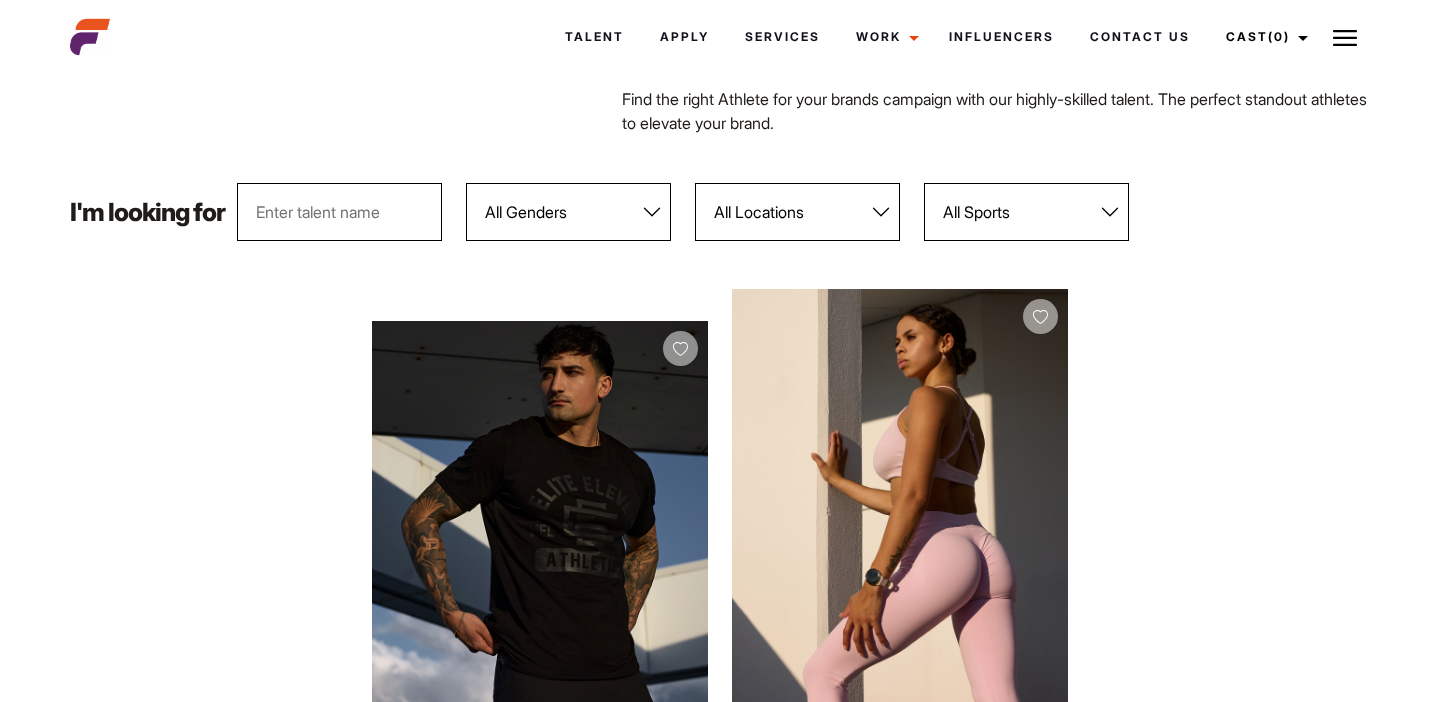 click on "All Genders
Female
Male" at bounding box center (568, 212) 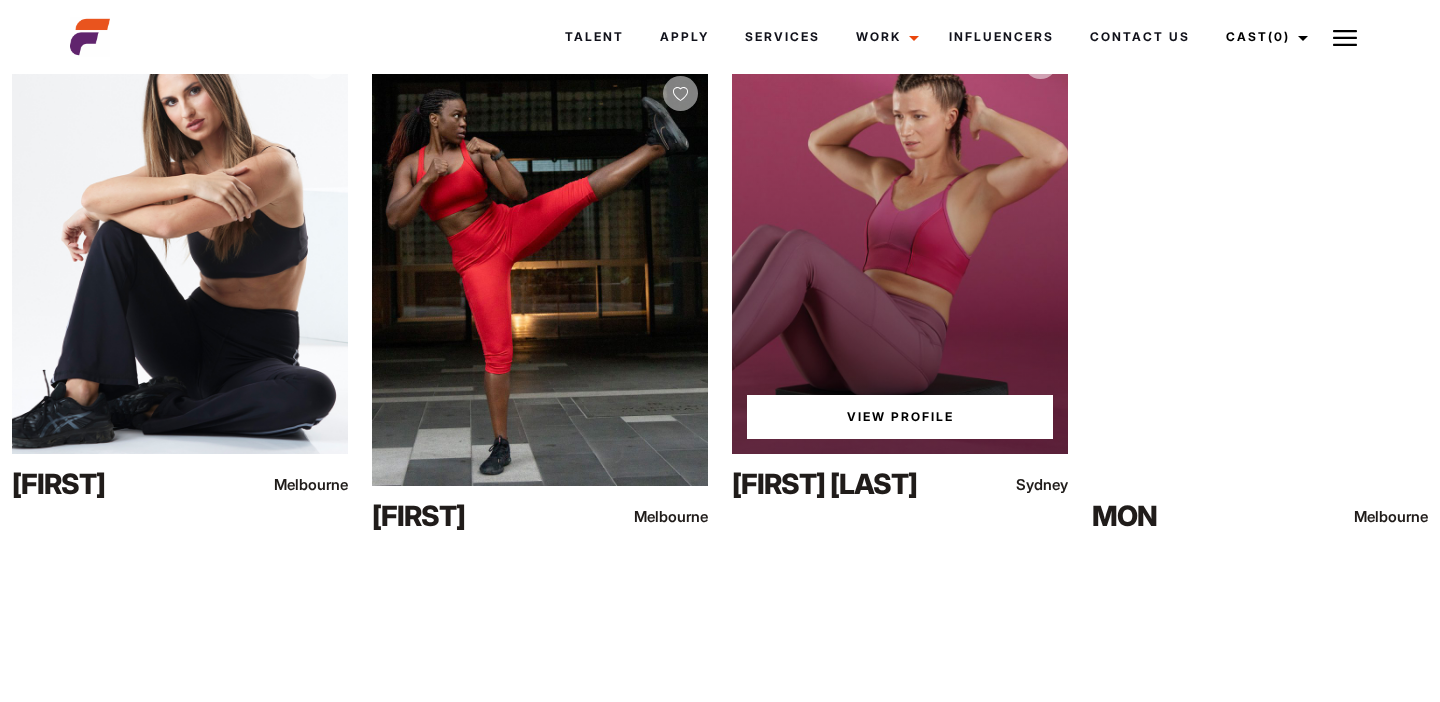 scroll, scrollTop: 1372, scrollLeft: 0, axis: vertical 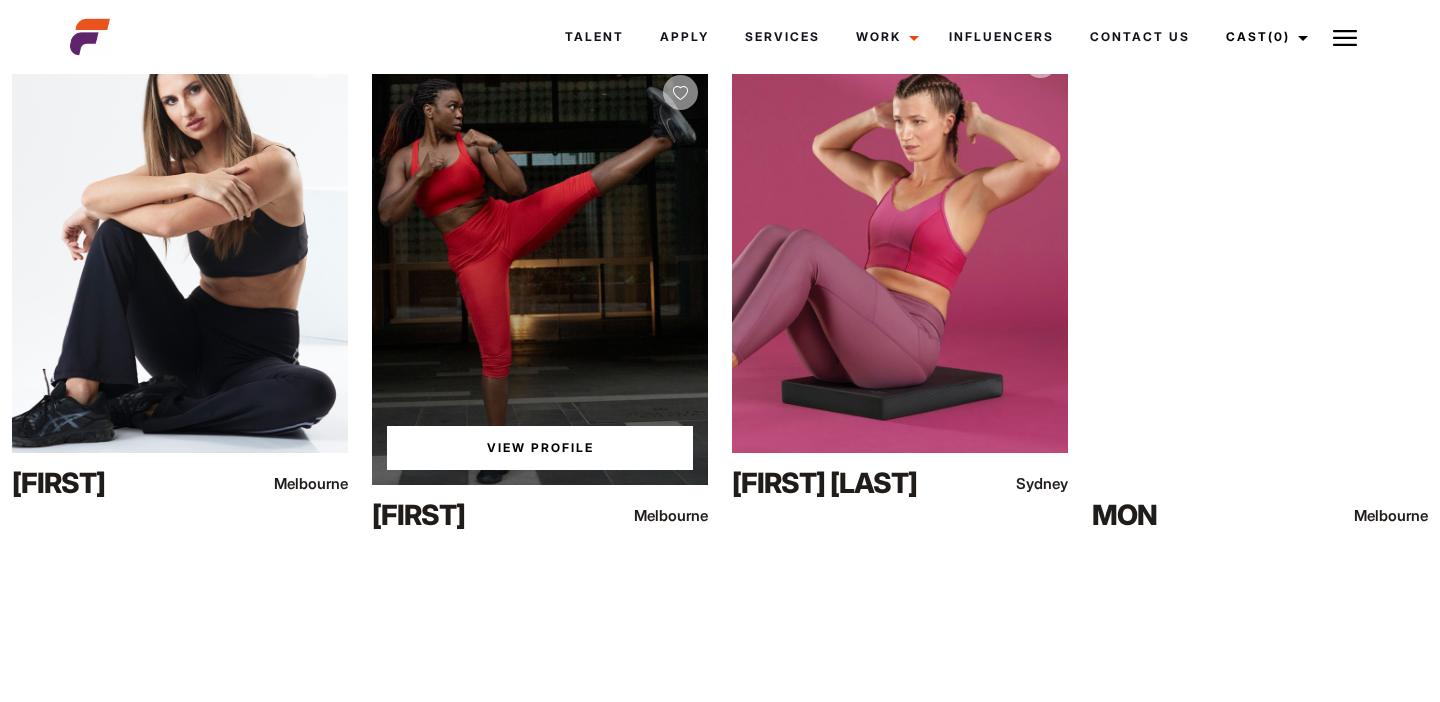 click on "View Profile" at bounding box center [540, 275] 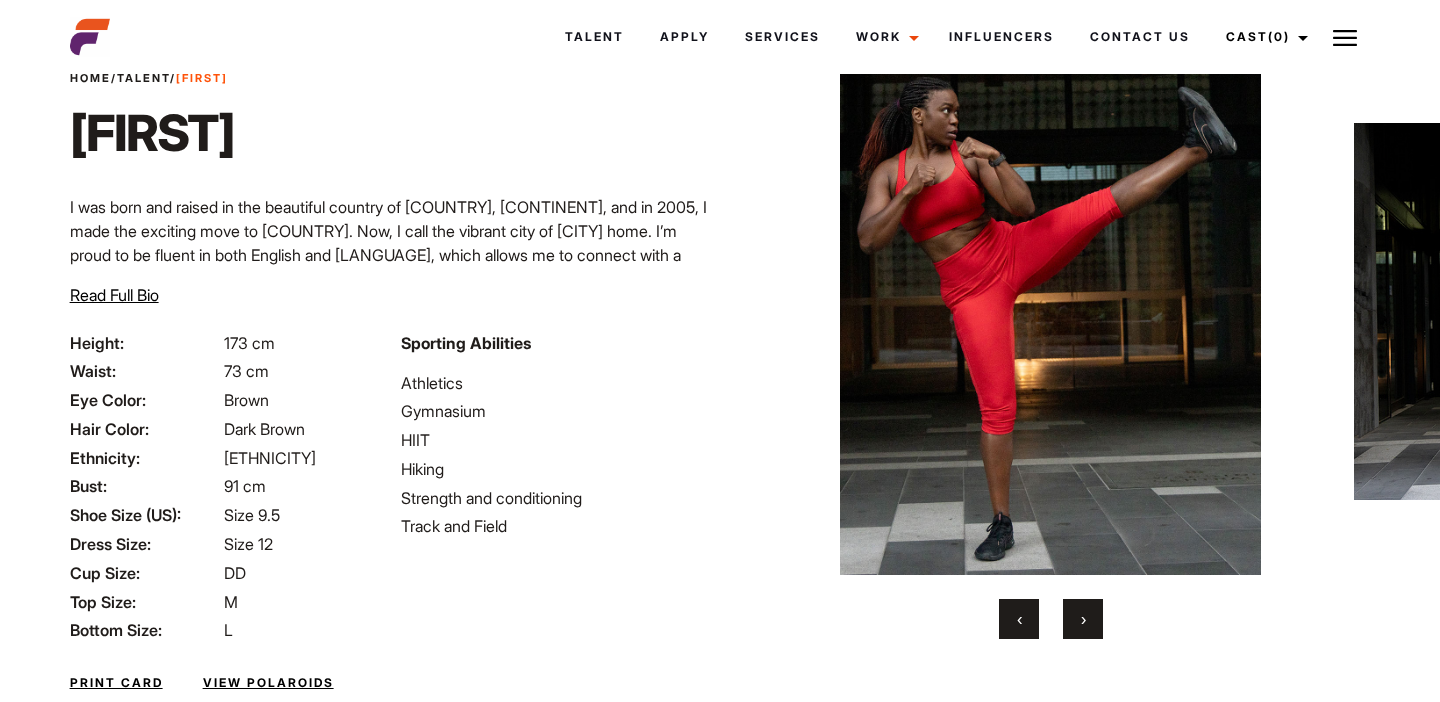scroll, scrollTop: 52, scrollLeft: 0, axis: vertical 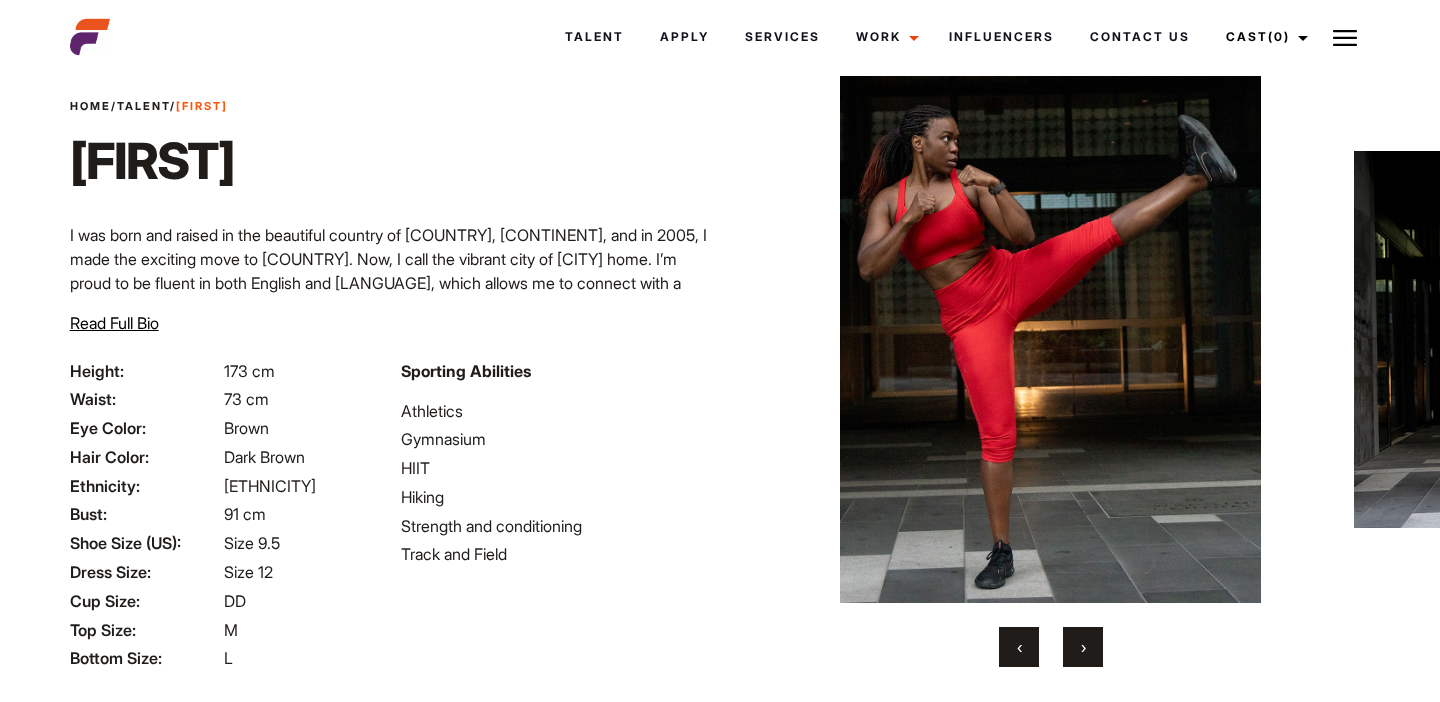 click on "›" at bounding box center [1083, 647] 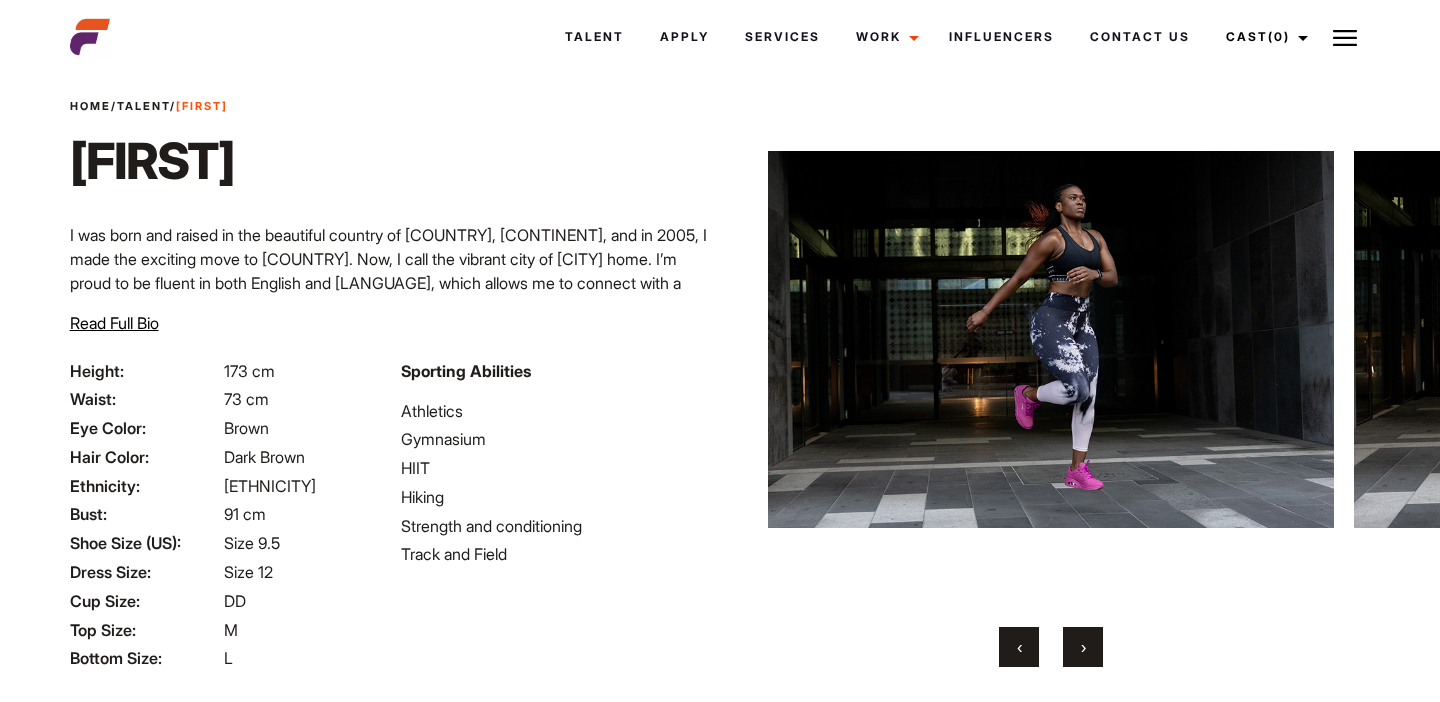 click on "›" at bounding box center (1083, 647) 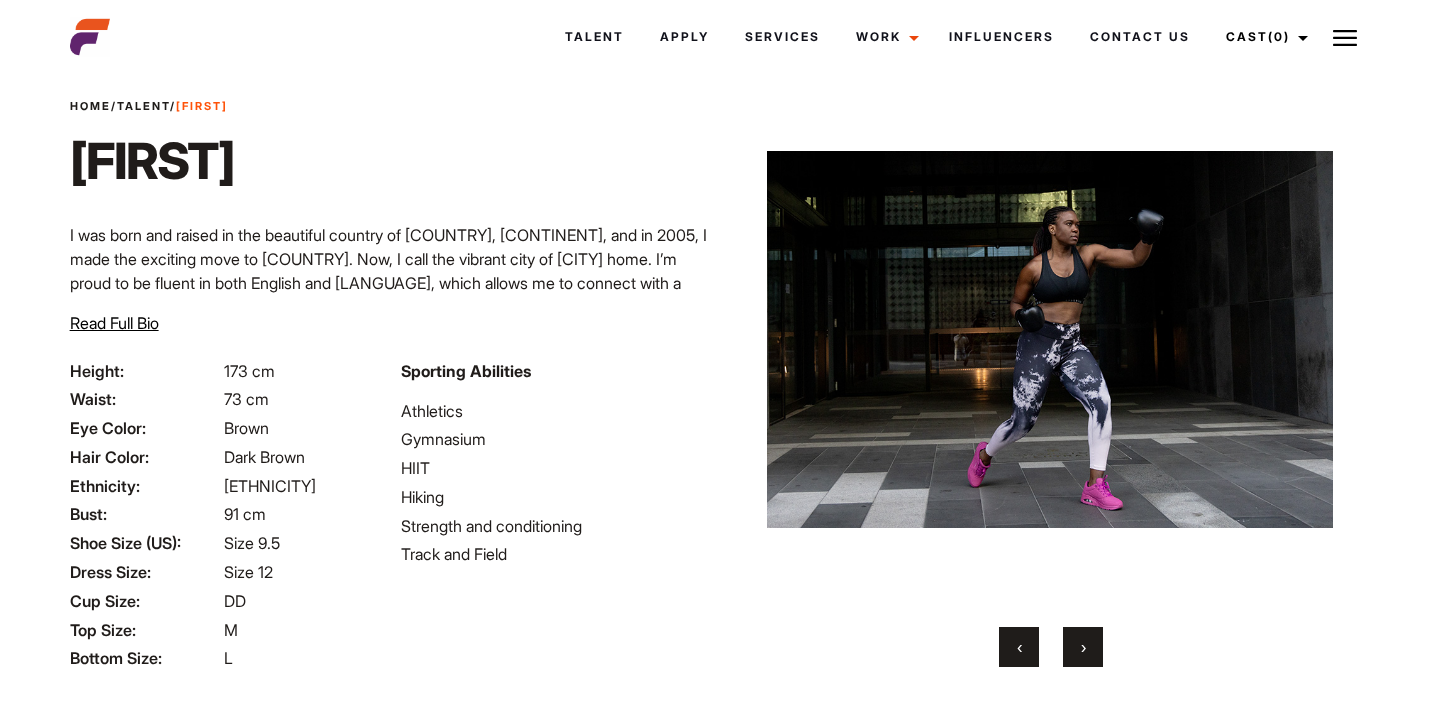 click on "›" at bounding box center (1083, 647) 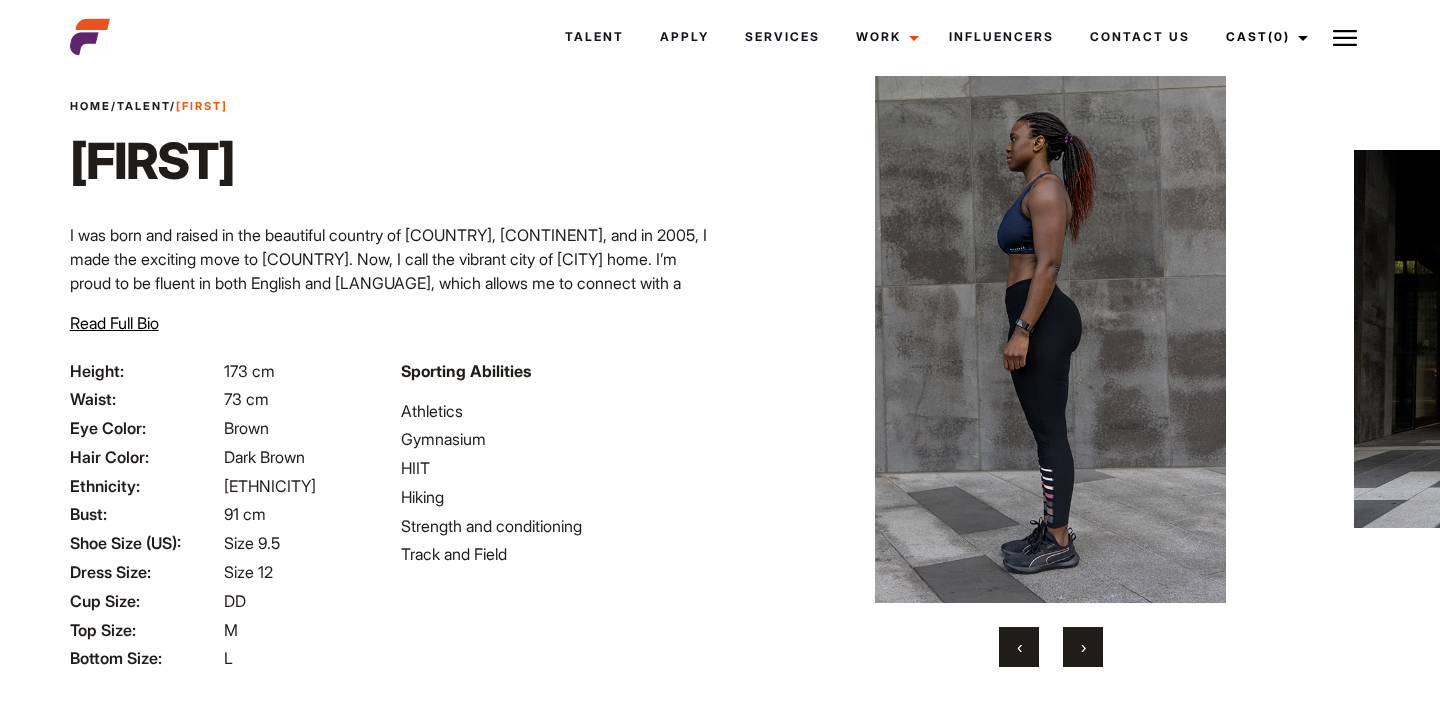 click on "›" at bounding box center [1083, 647] 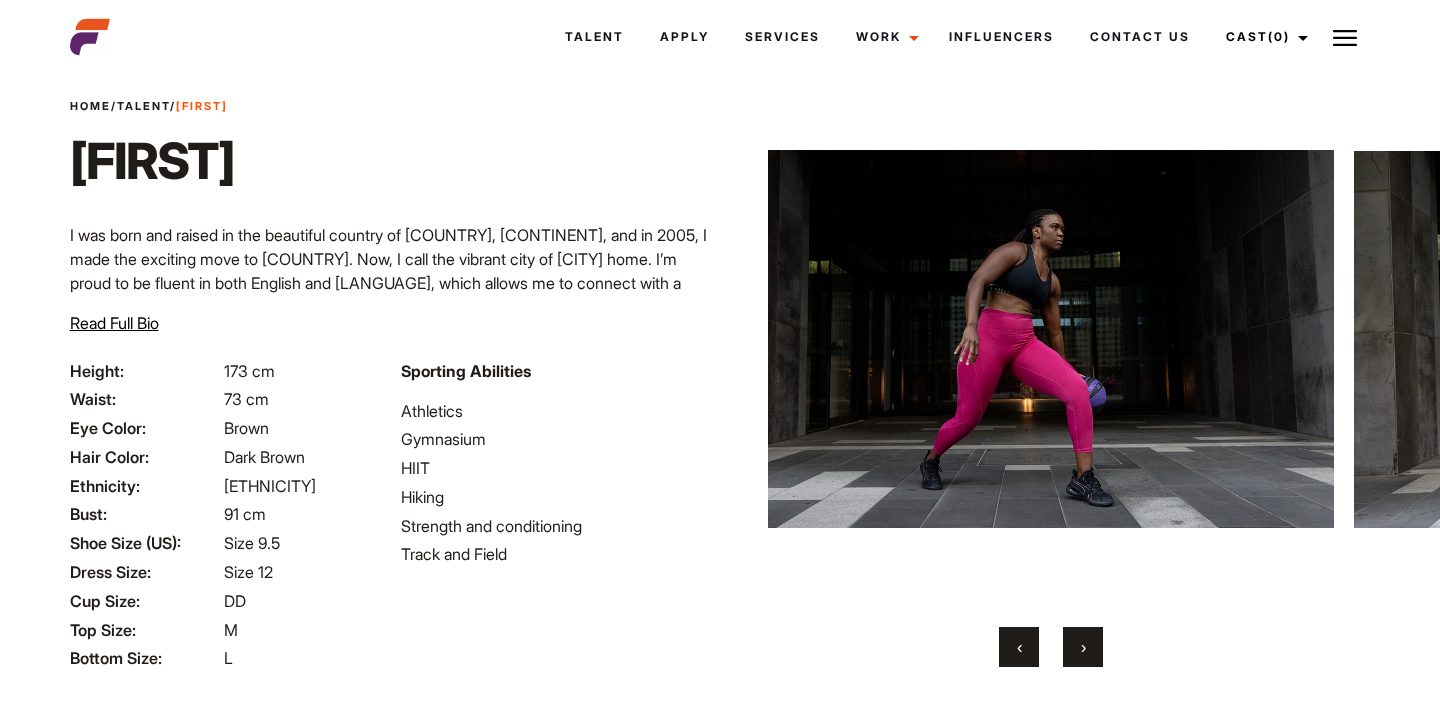 click on "›" at bounding box center [1083, 647] 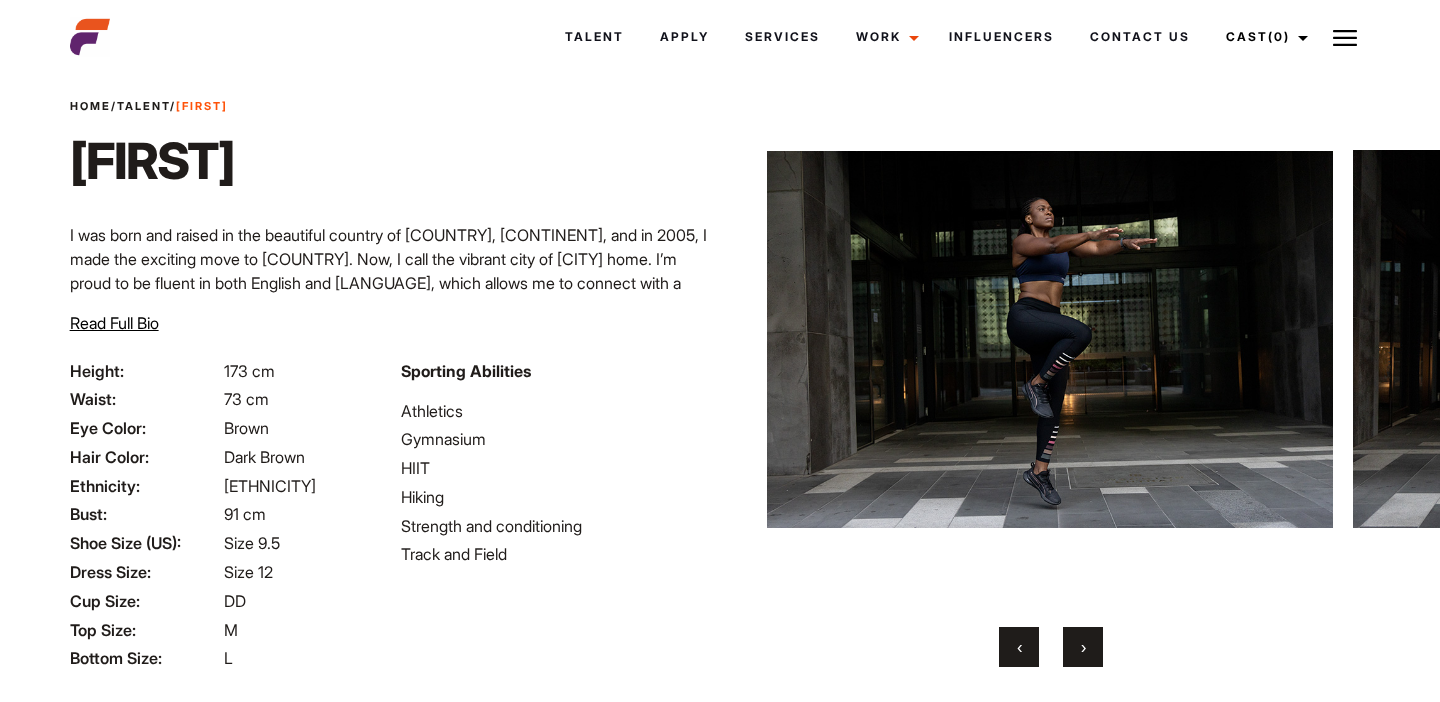 click on "›" at bounding box center (1083, 647) 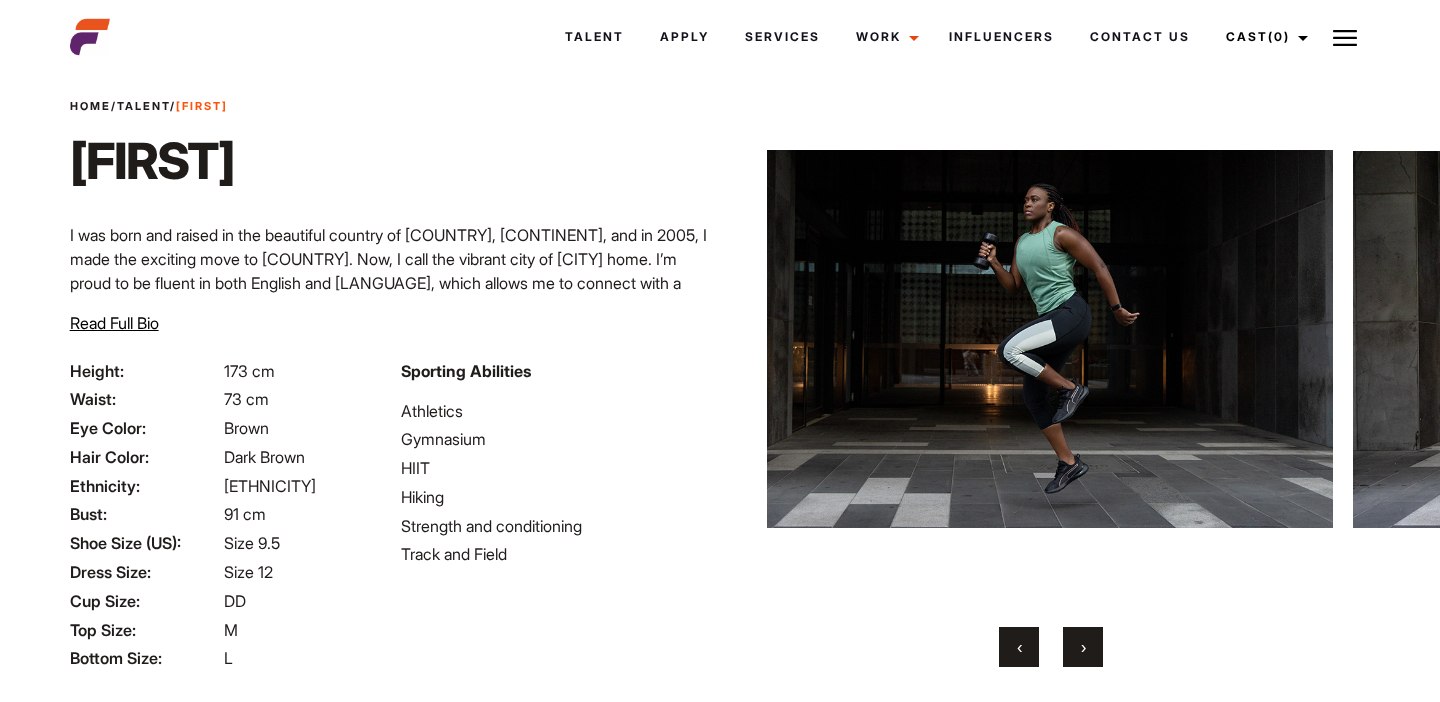 click on "›" at bounding box center (1083, 647) 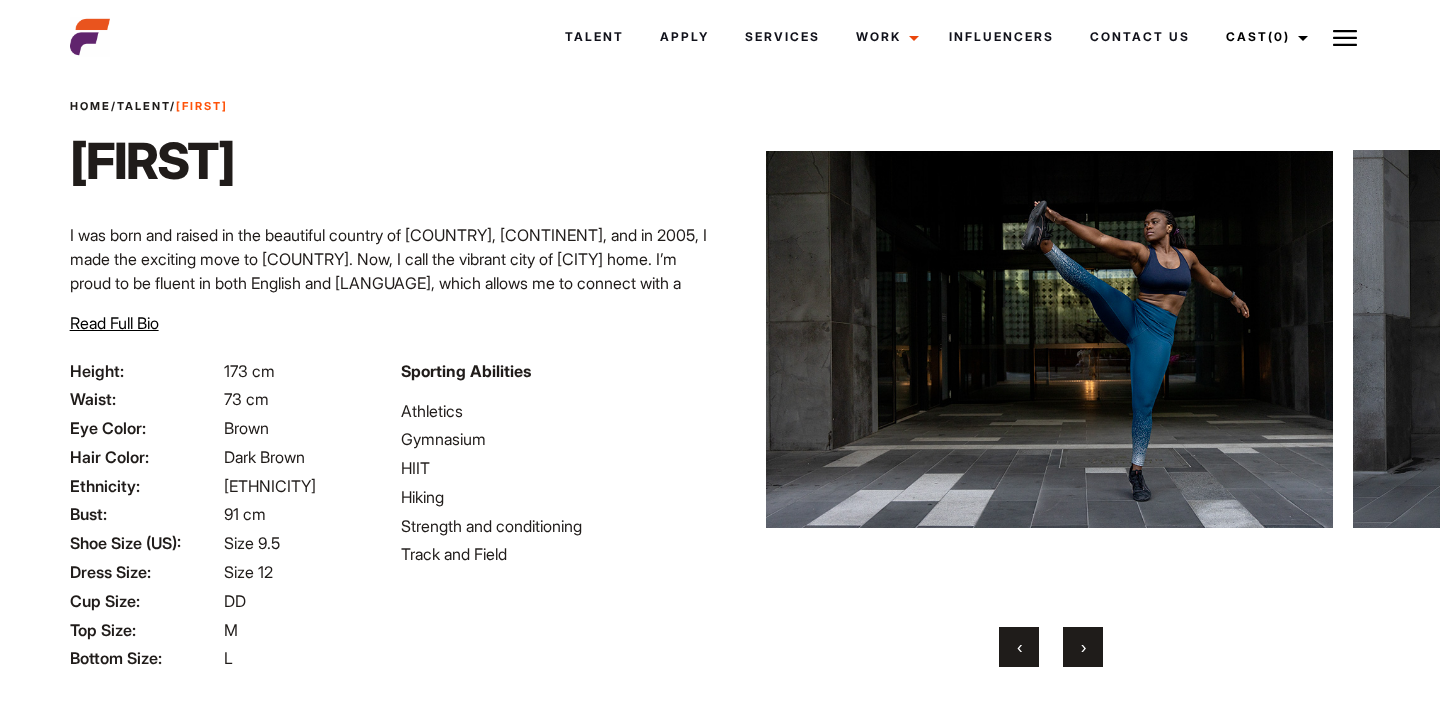 click on "›" at bounding box center [1083, 647] 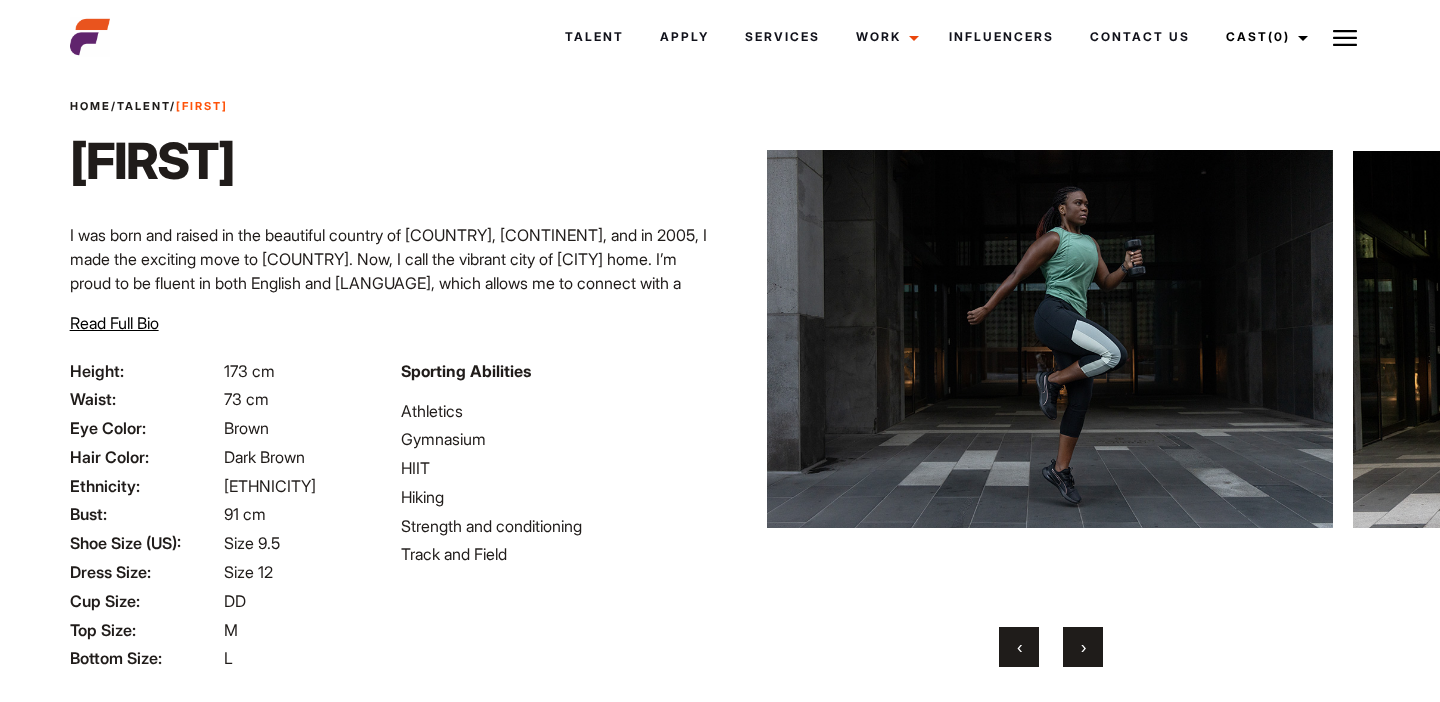 click on "›" at bounding box center [1083, 647] 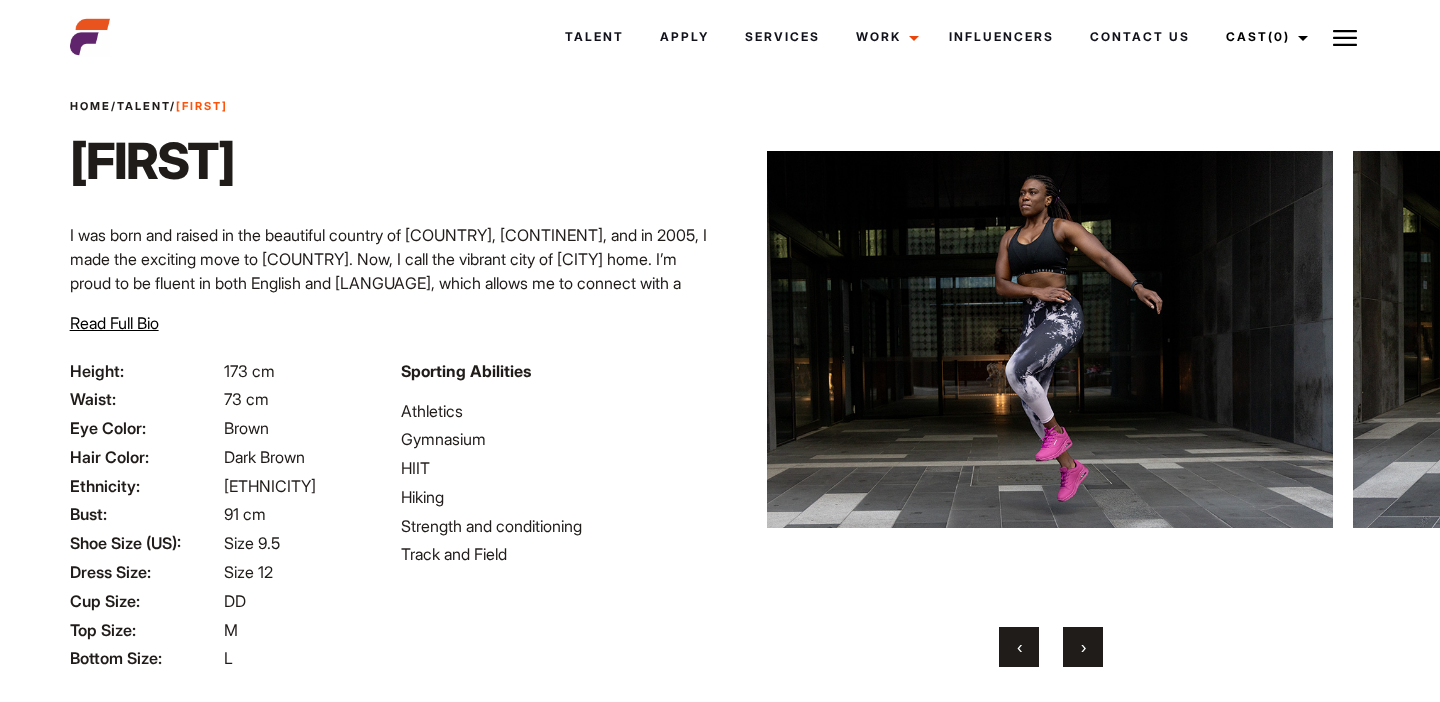 click on "›" at bounding box center (1083, 647) 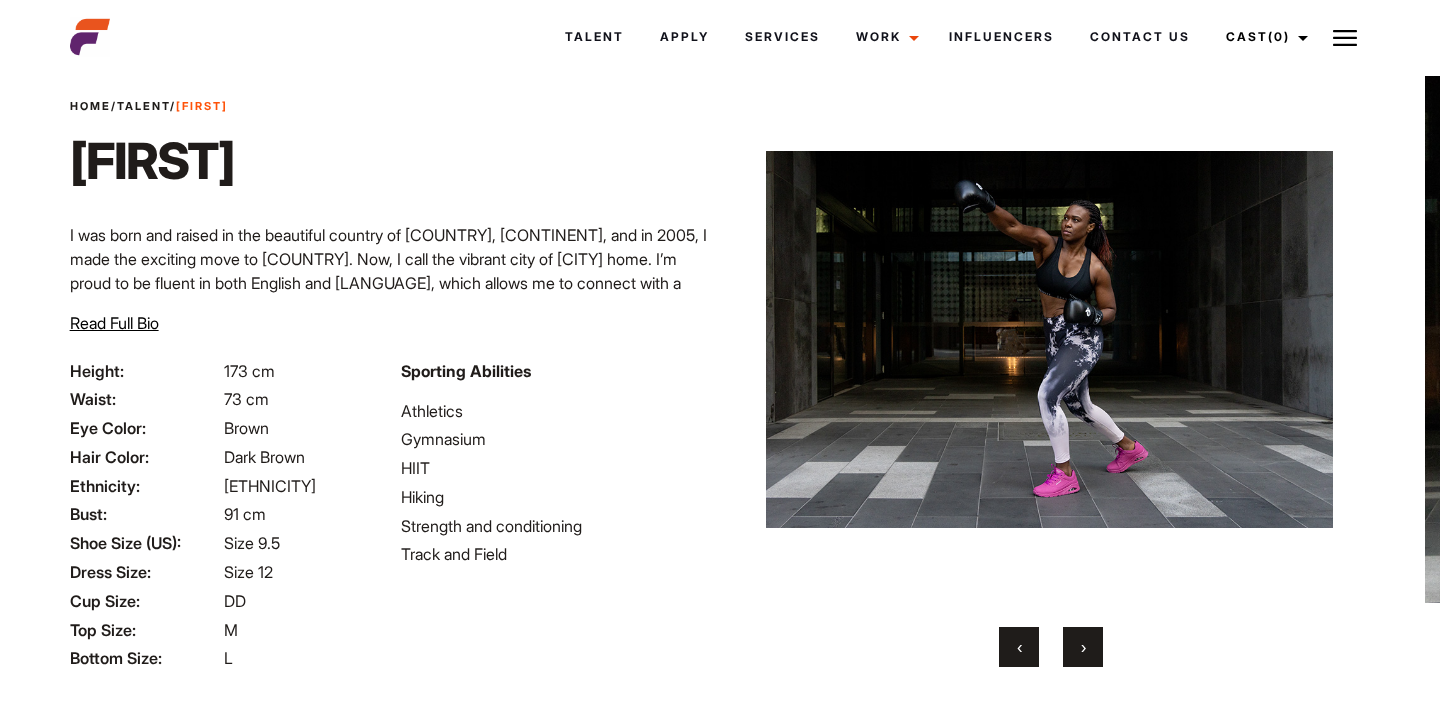 click on "›" at bounding box center (1083, 647) 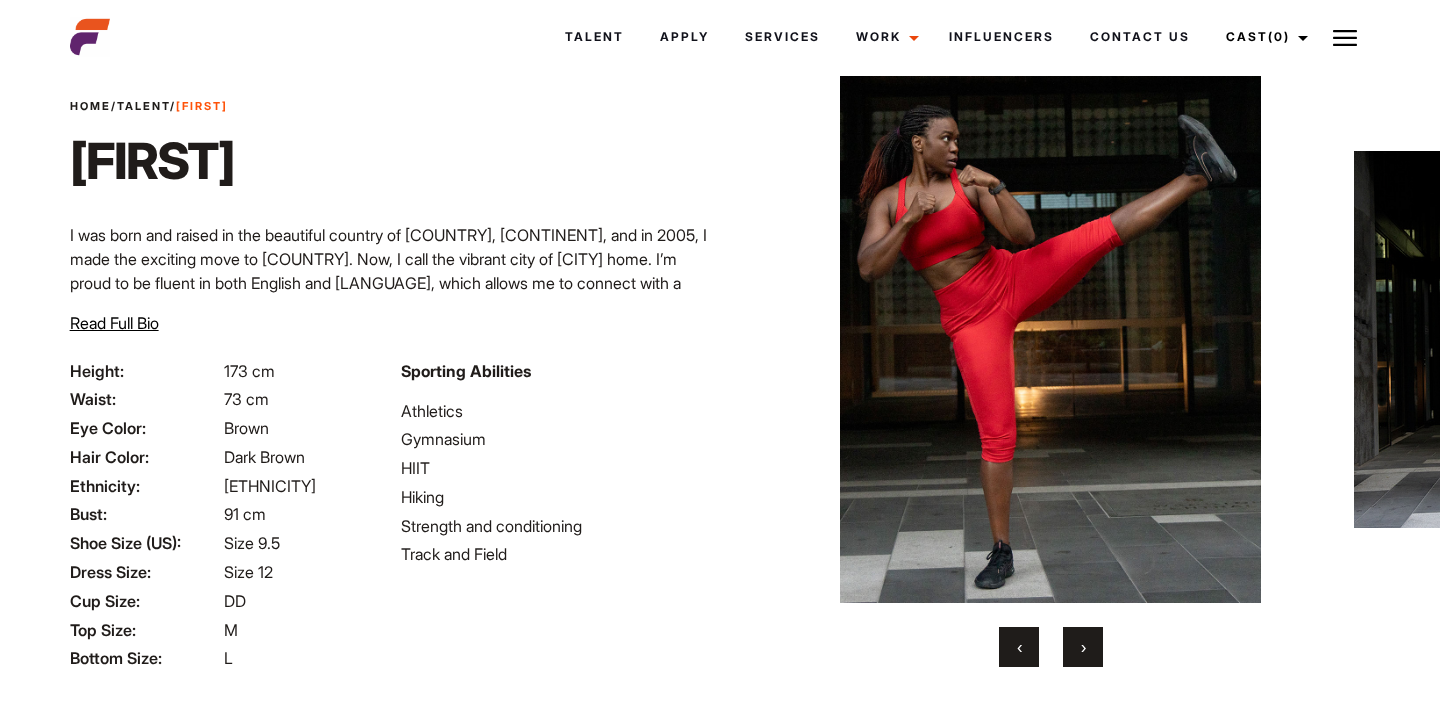 click on "›" at bounding box center [1083, 647] 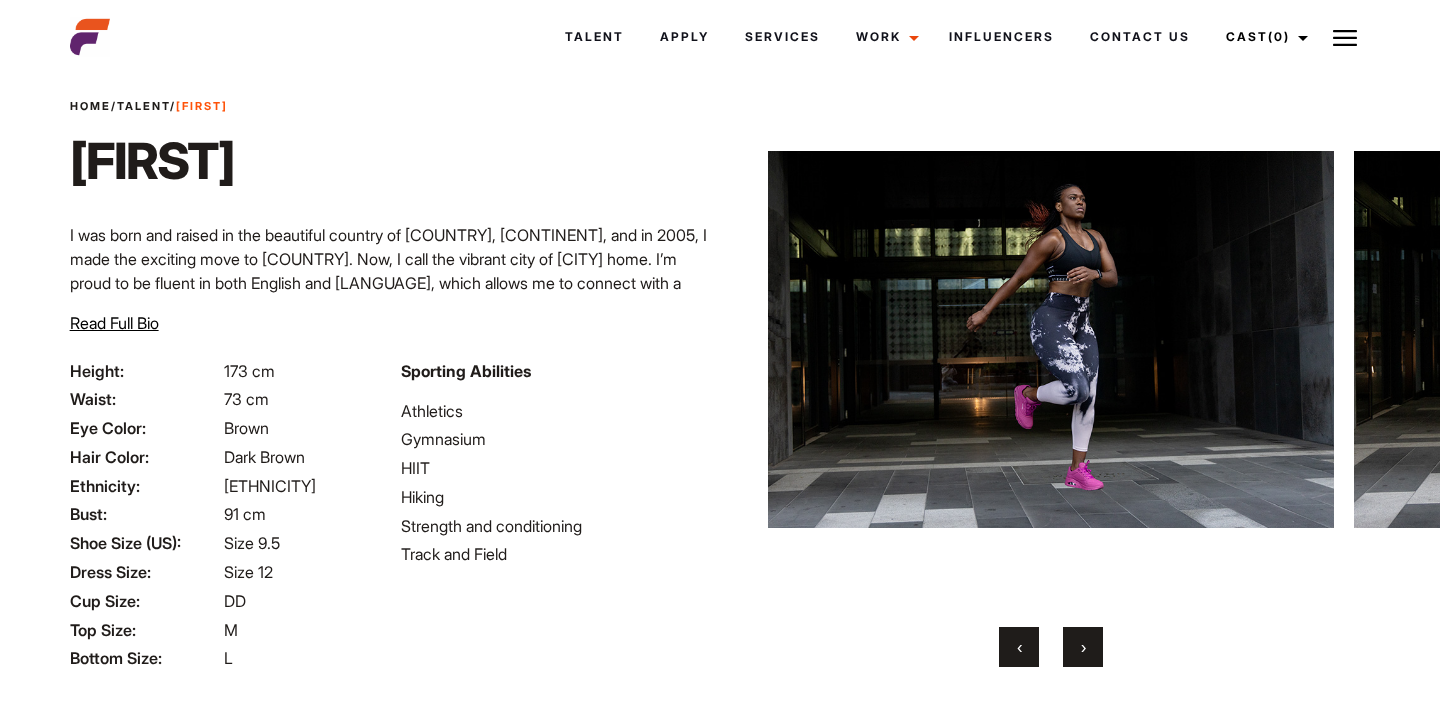 click on "›" at bounding box center [1083, 647] 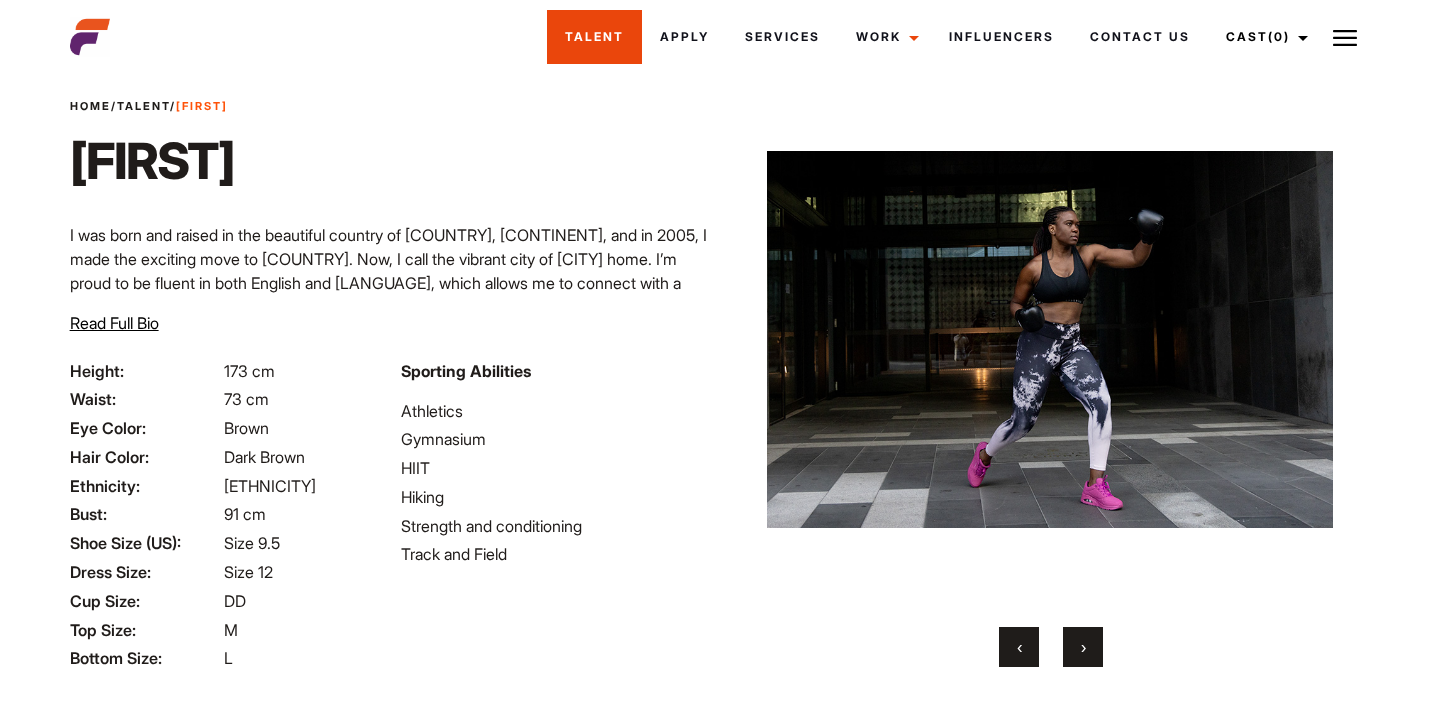 click on "Talent" at bounding box center [594, 37] 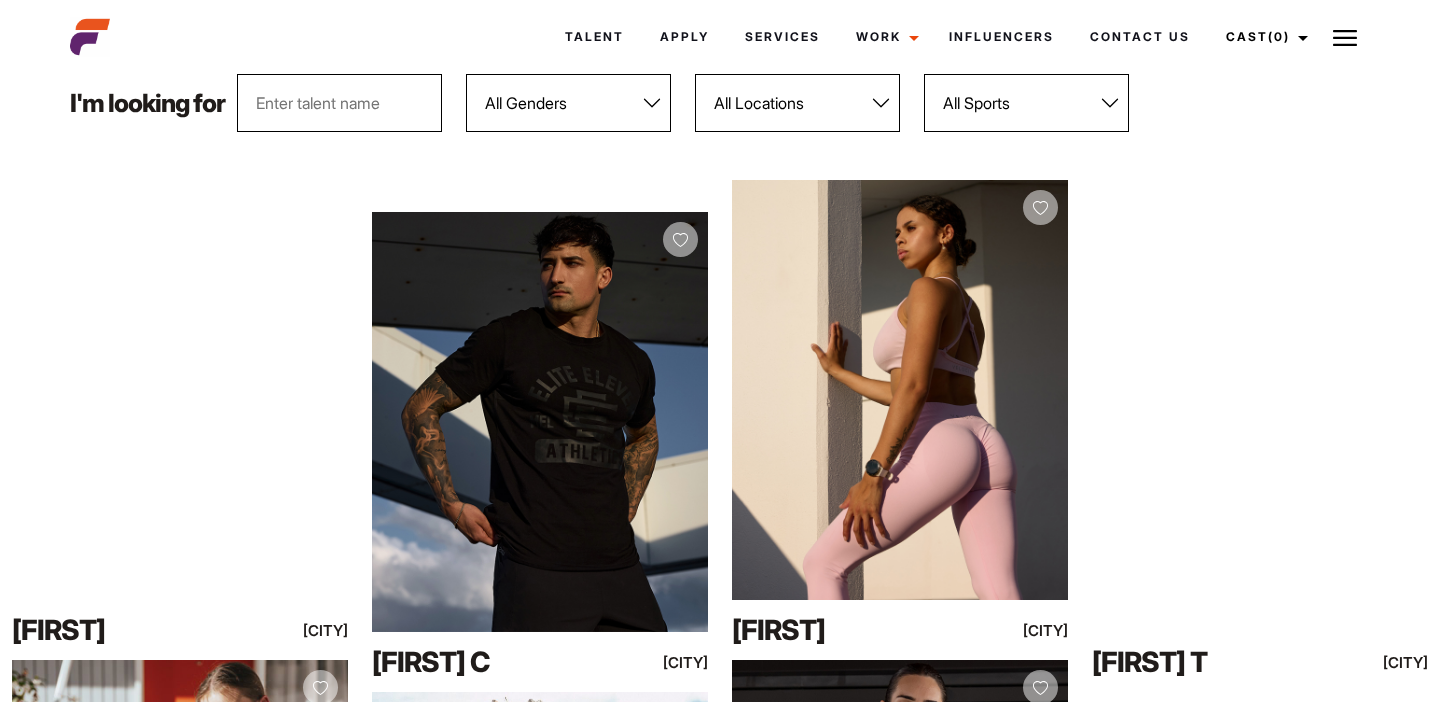 scroll, scrollTop: 0, scrollLeft: 0, axis: both 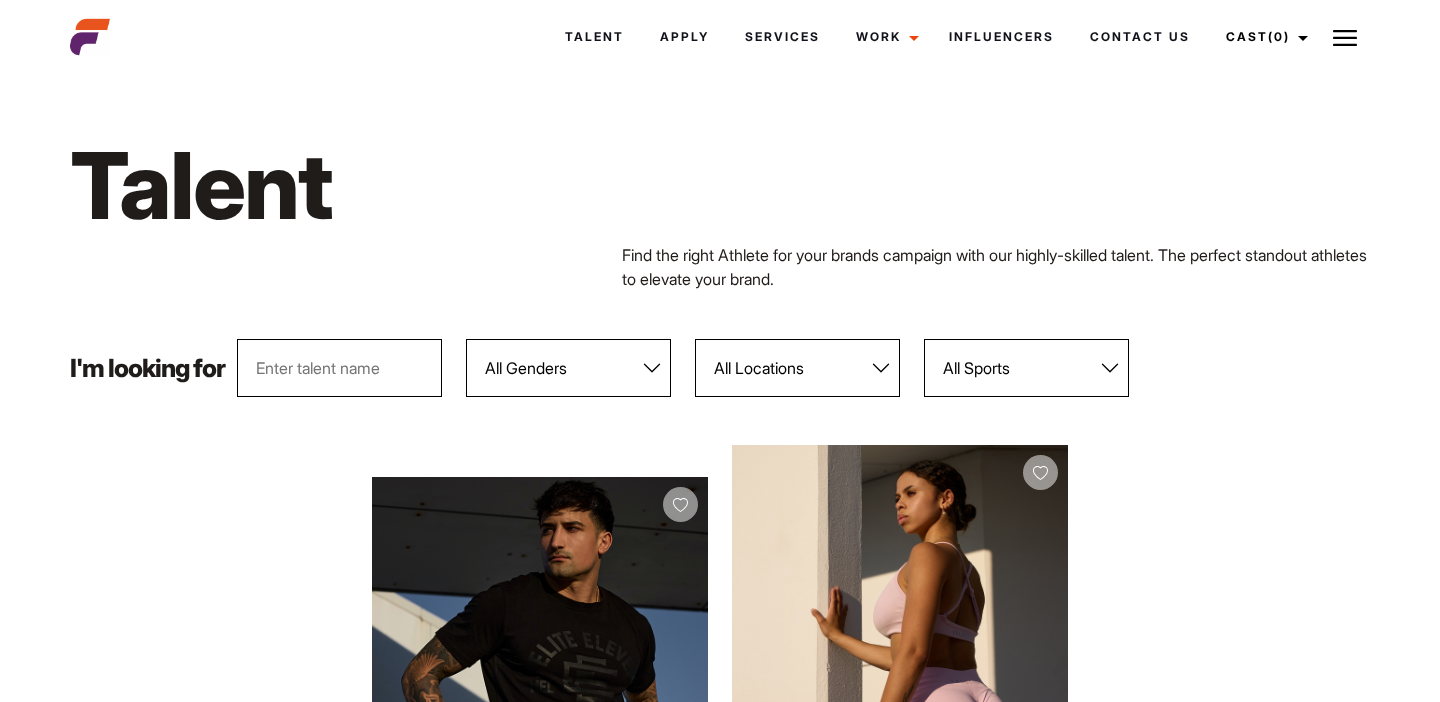 click on "[GENDER]" at bounding box center [568, 368] 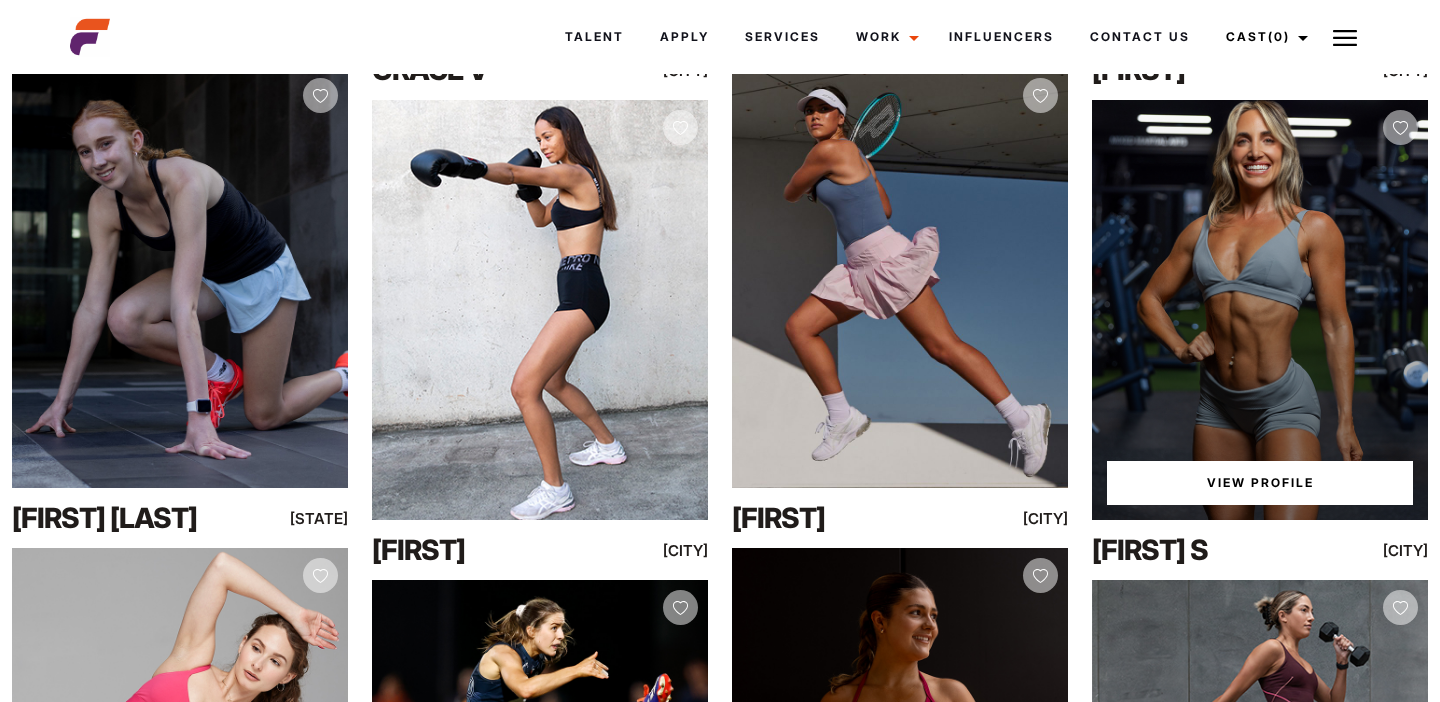 scroll, scrollTop: 5176, scrollLeft: 0, axis: vertical 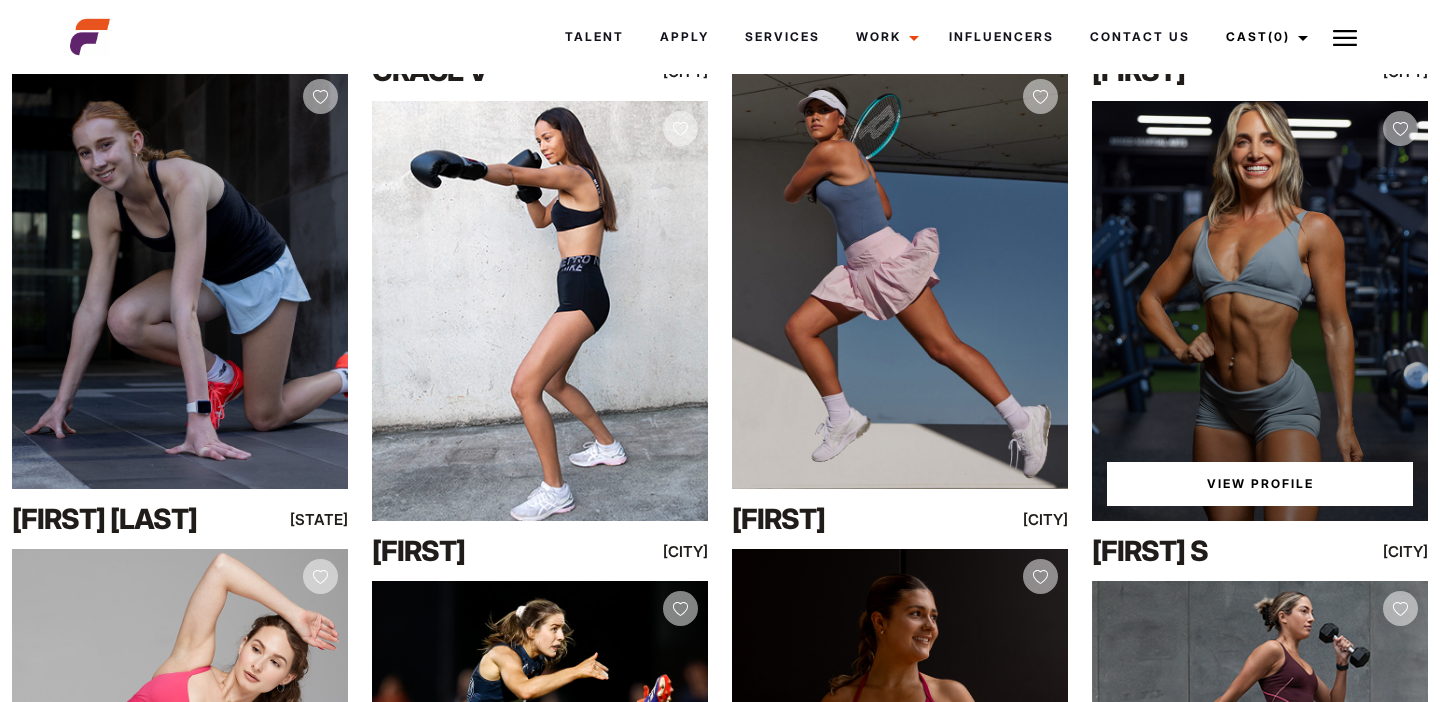 click on "View Profile" at bounding box center [1260, 484] 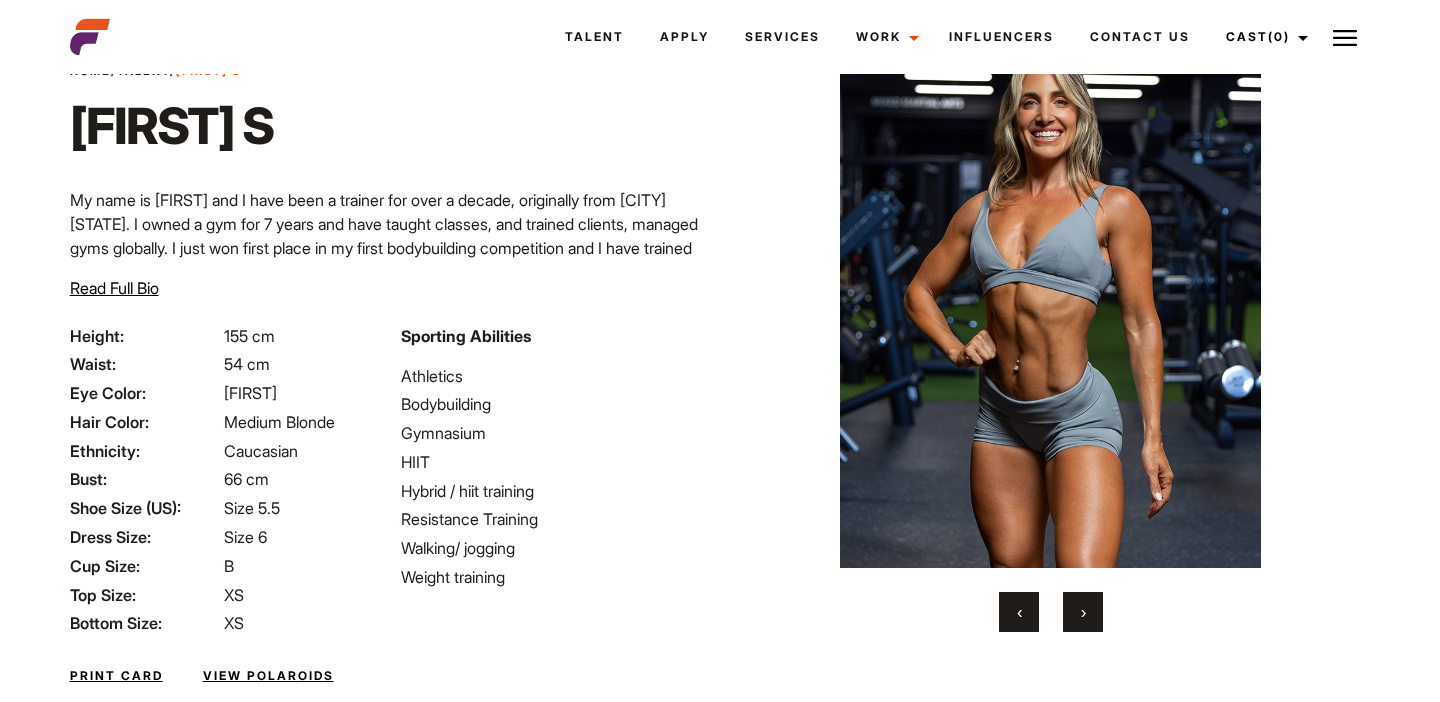 scroll, scrollTop: 93, scrollLeft: 0, axis: vertical 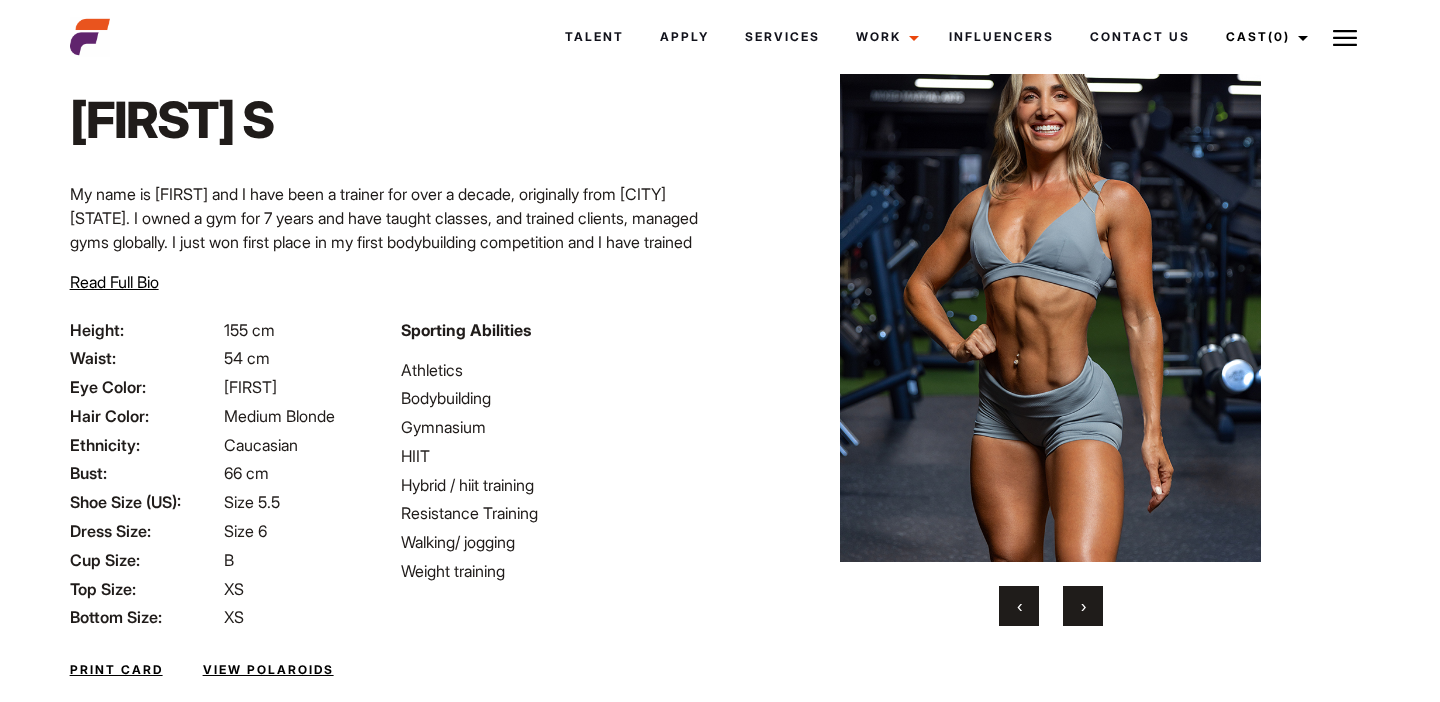 click on "›" at bounding box center [1083, 606] 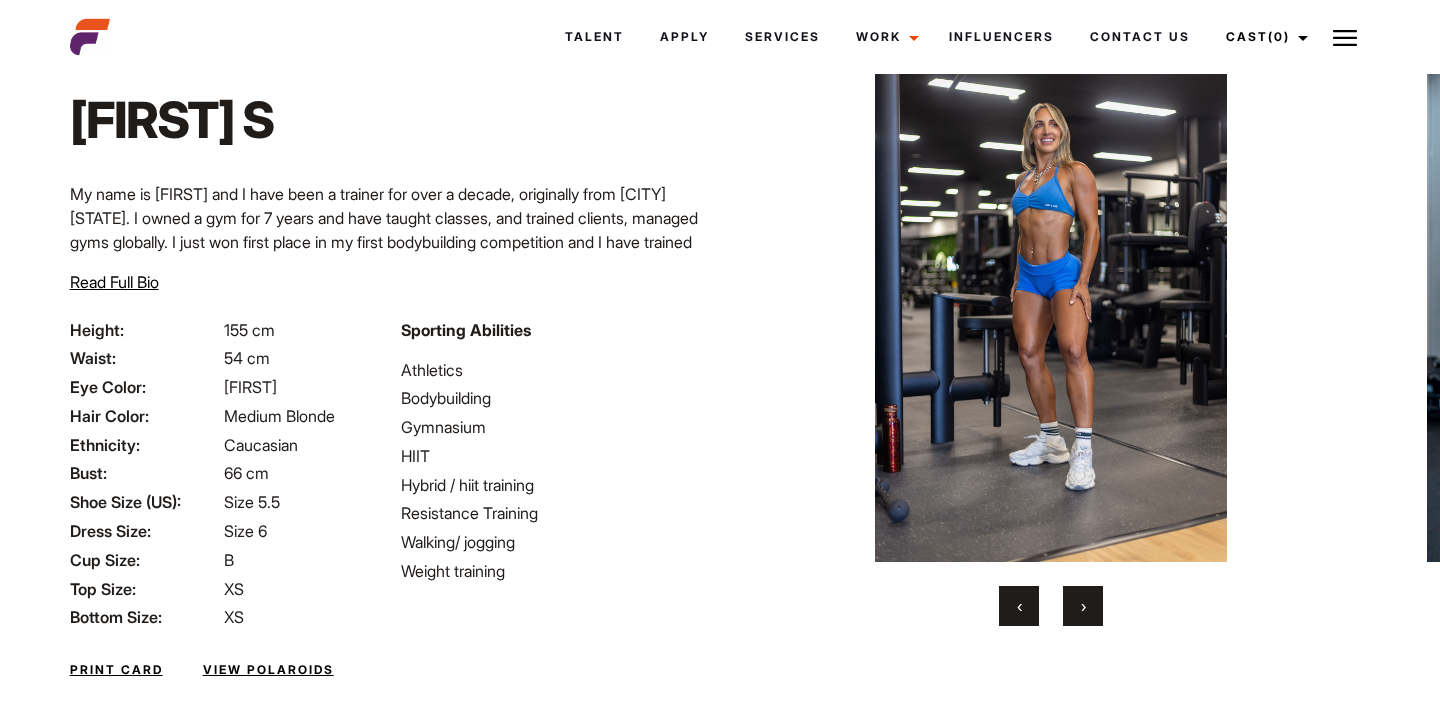 click on "›" at bounding box center [1083, 606] 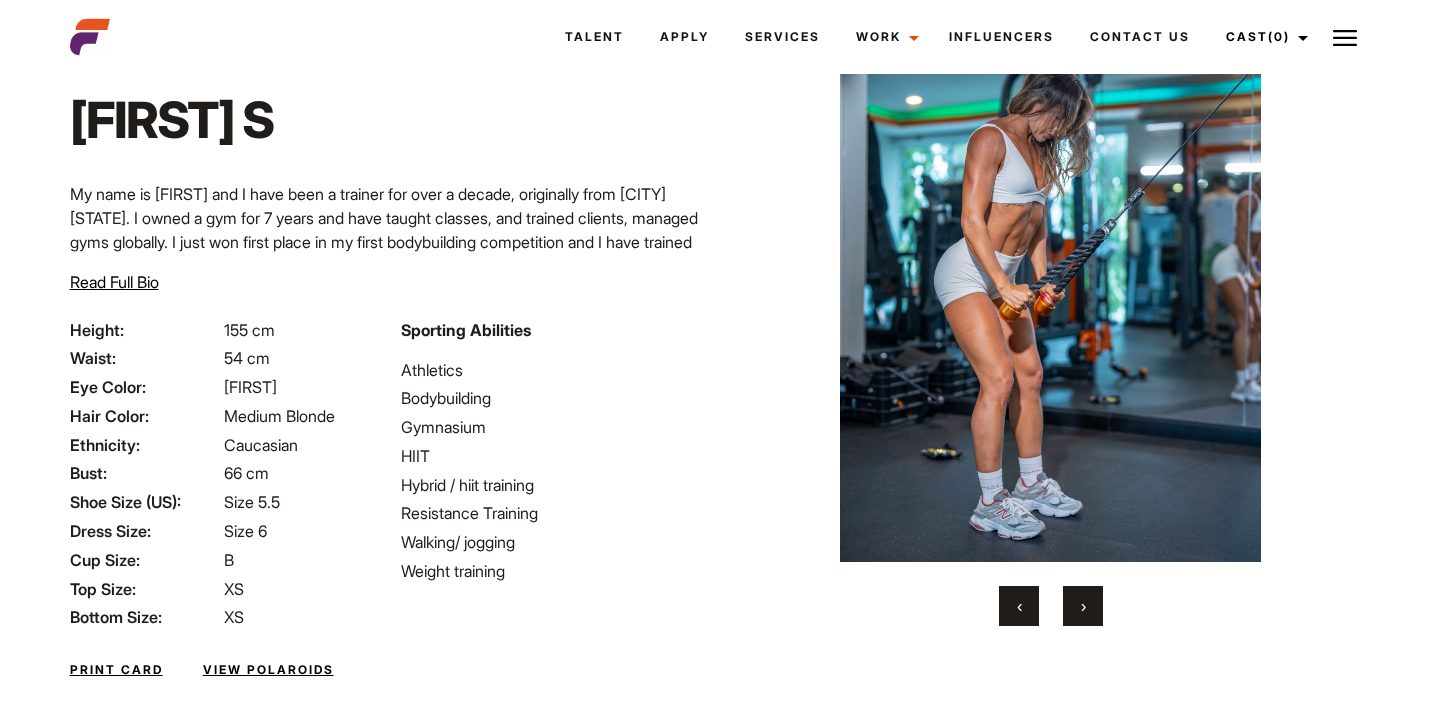 click on "›" at bounding box center (1083, 606) 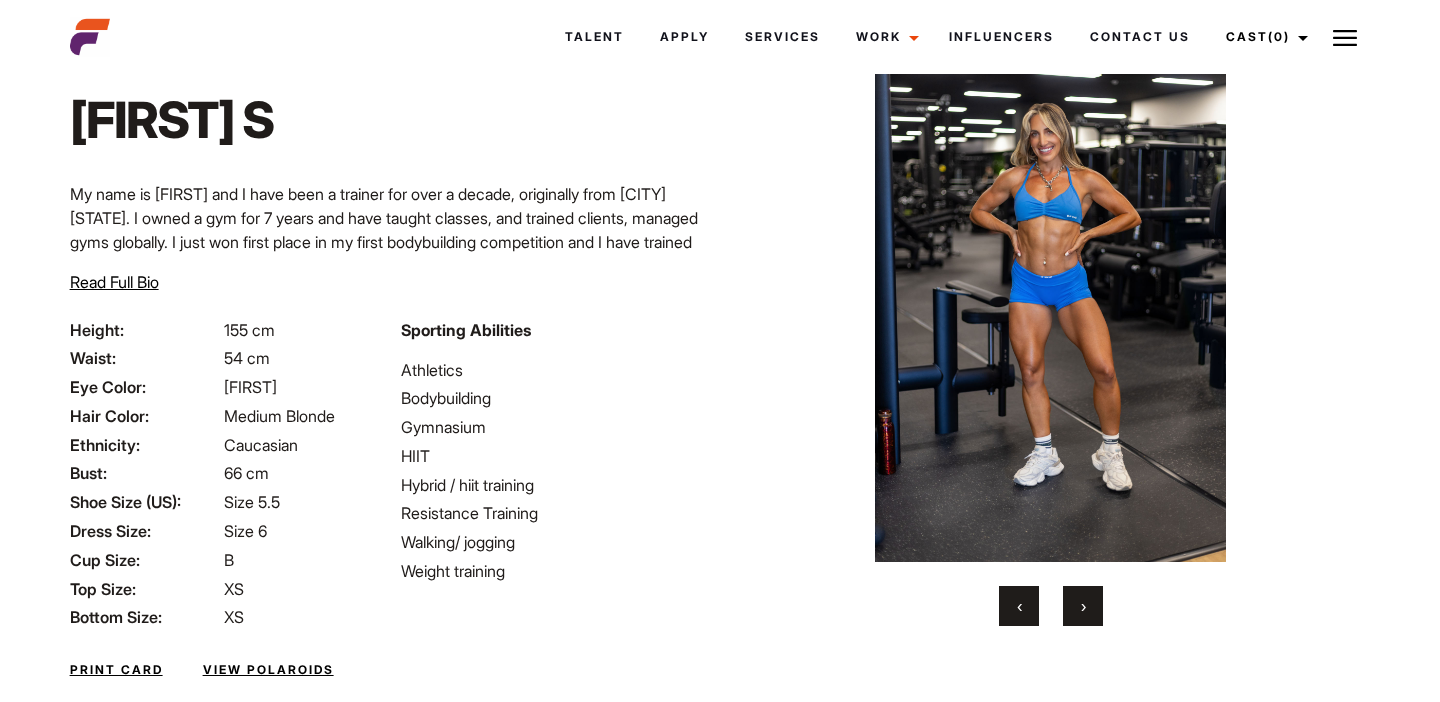 click on "›" at bounding box center (1083, 606) 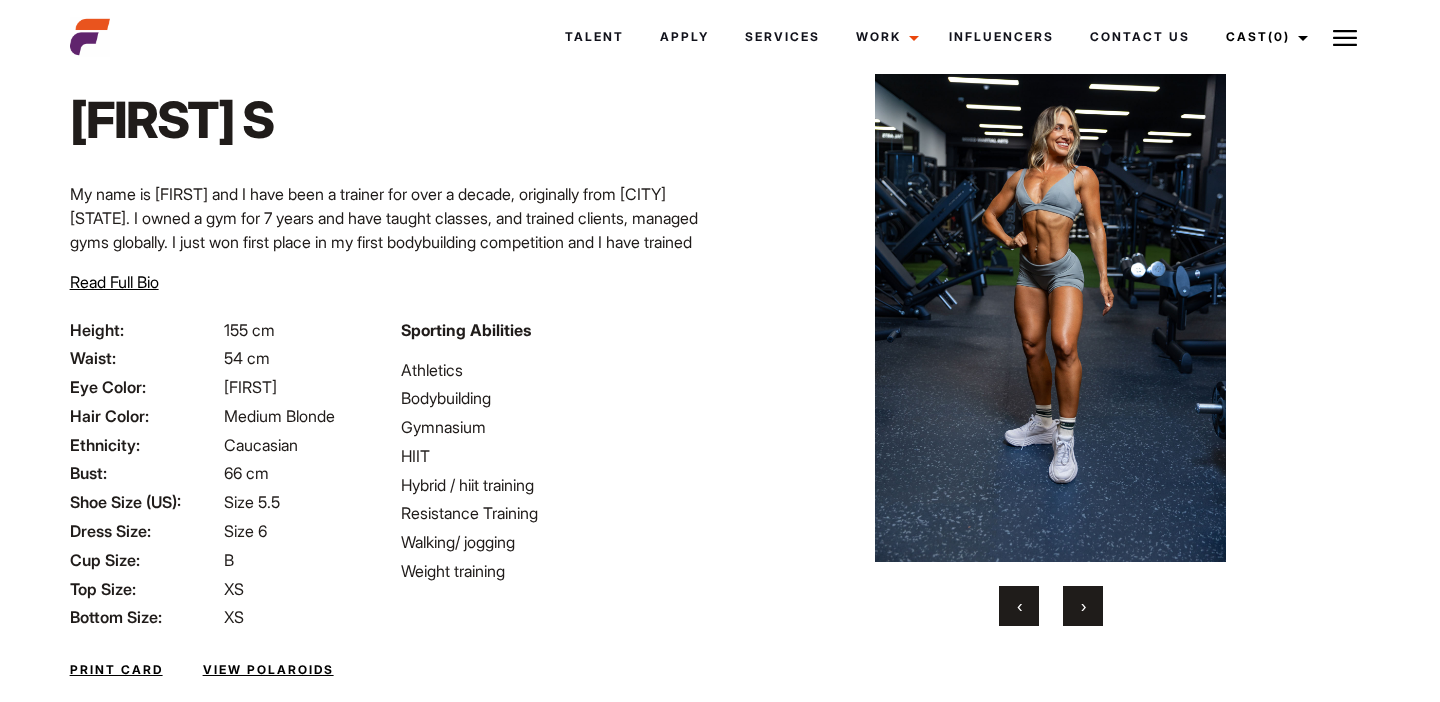 click on "›" at bounding box center [1083, 606] 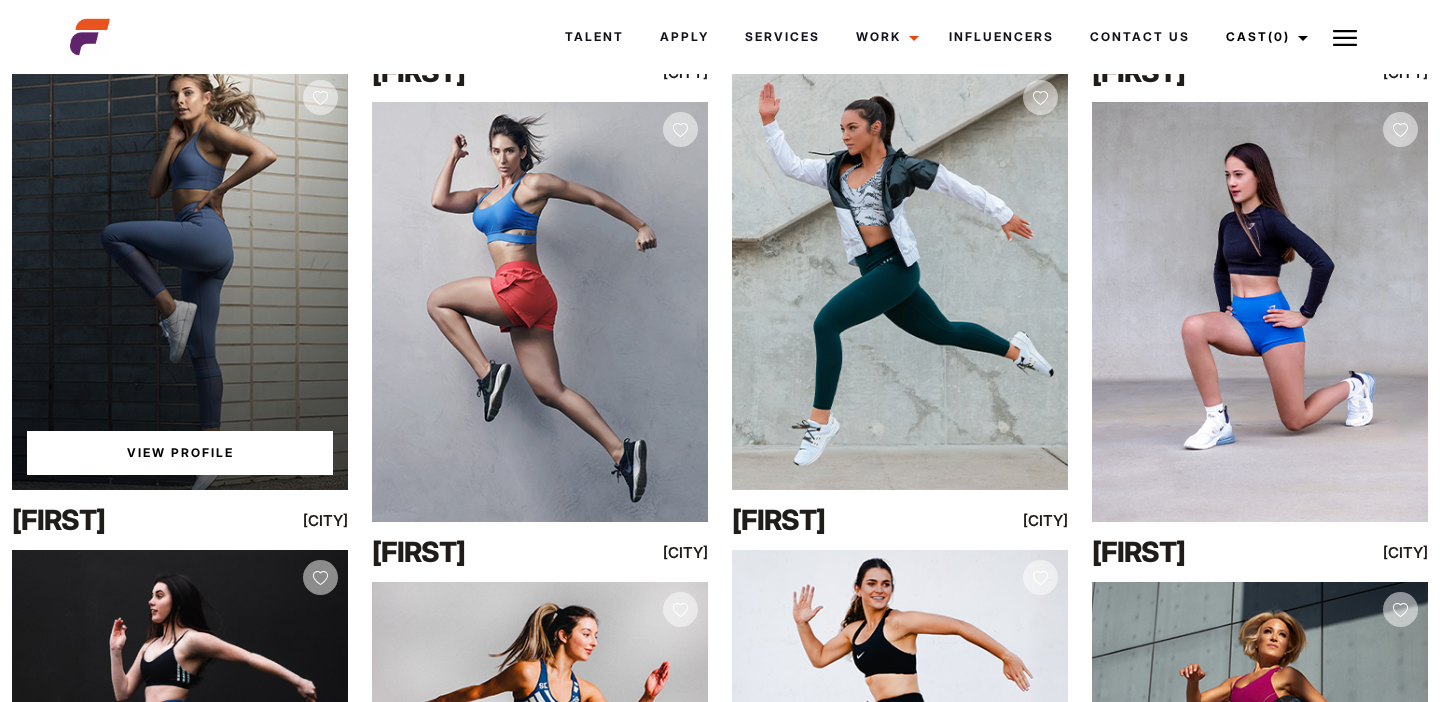 scroll, scrollTop: 20561, scrollLeft: 0, axis: vertical 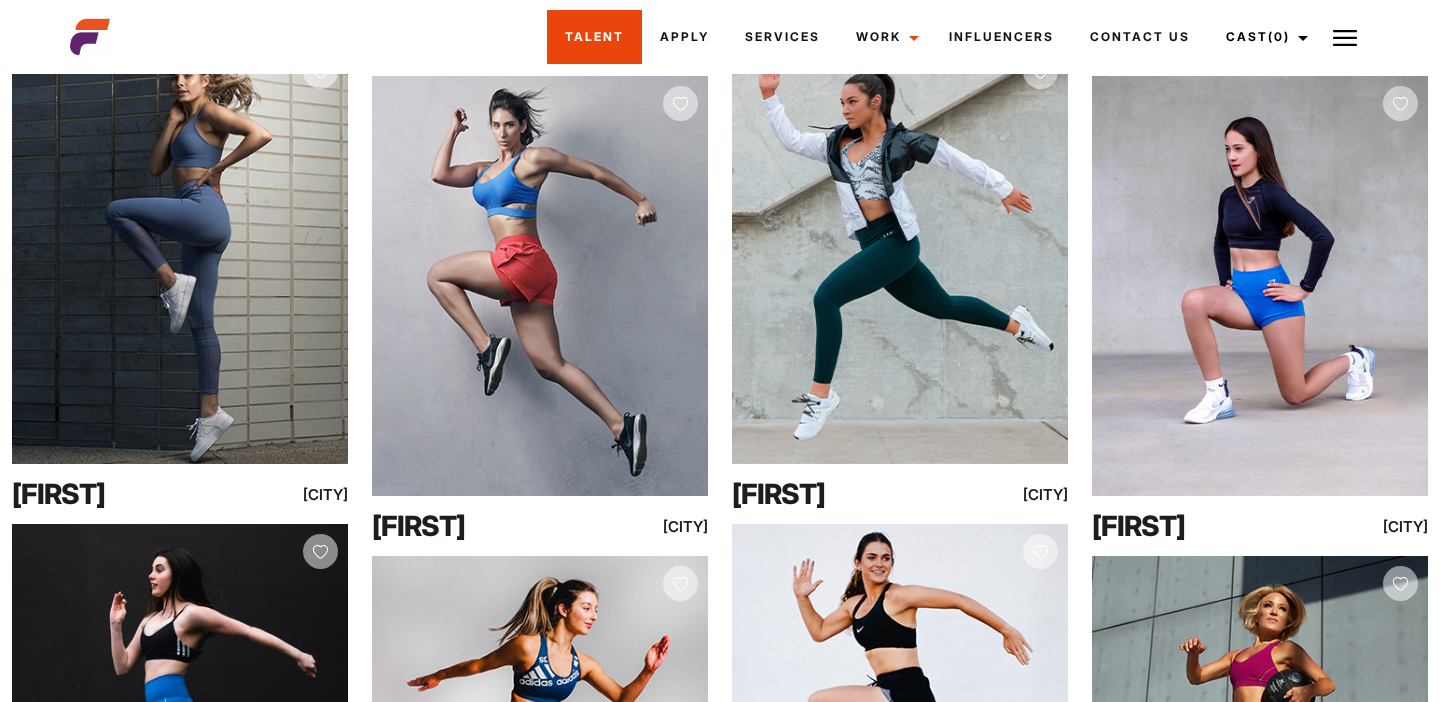 click on "Talent" at bounding box center (594, 37) 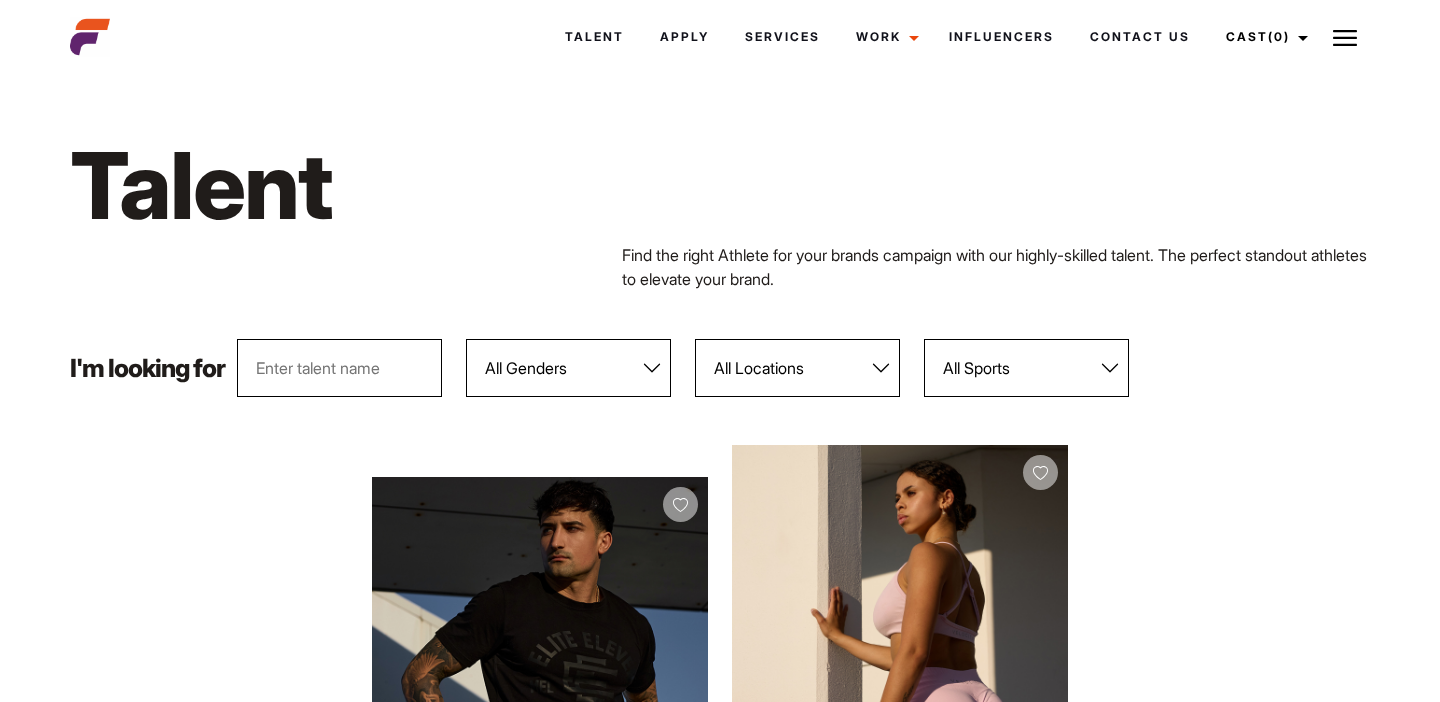 scroll, scrollTop: 0, scrollLeft: 0, axis: both 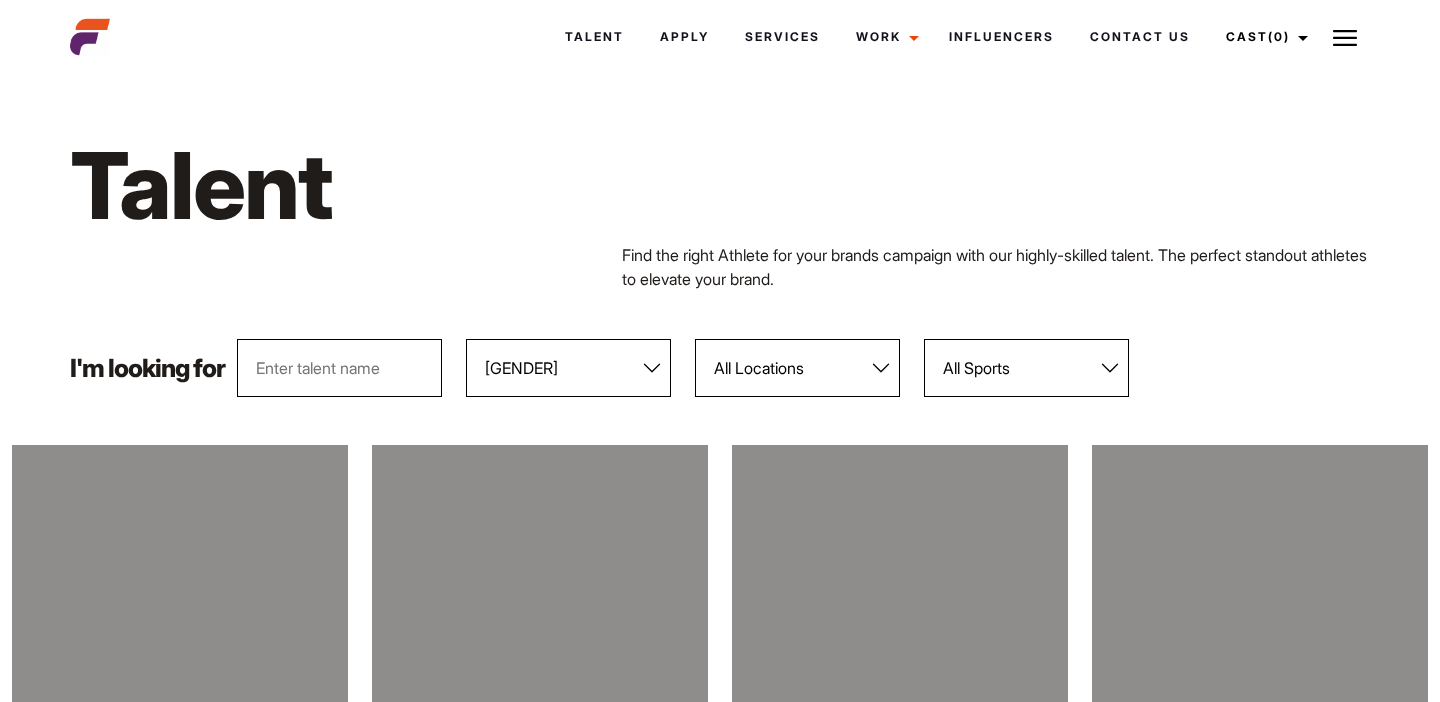 click on "All Locations
[CITY]
[CITY]
[CITY]
[CITY]
[CITY]
[CITY]
[CITY]
[CITY]
[CITY]" at bounding box center [797, 368] 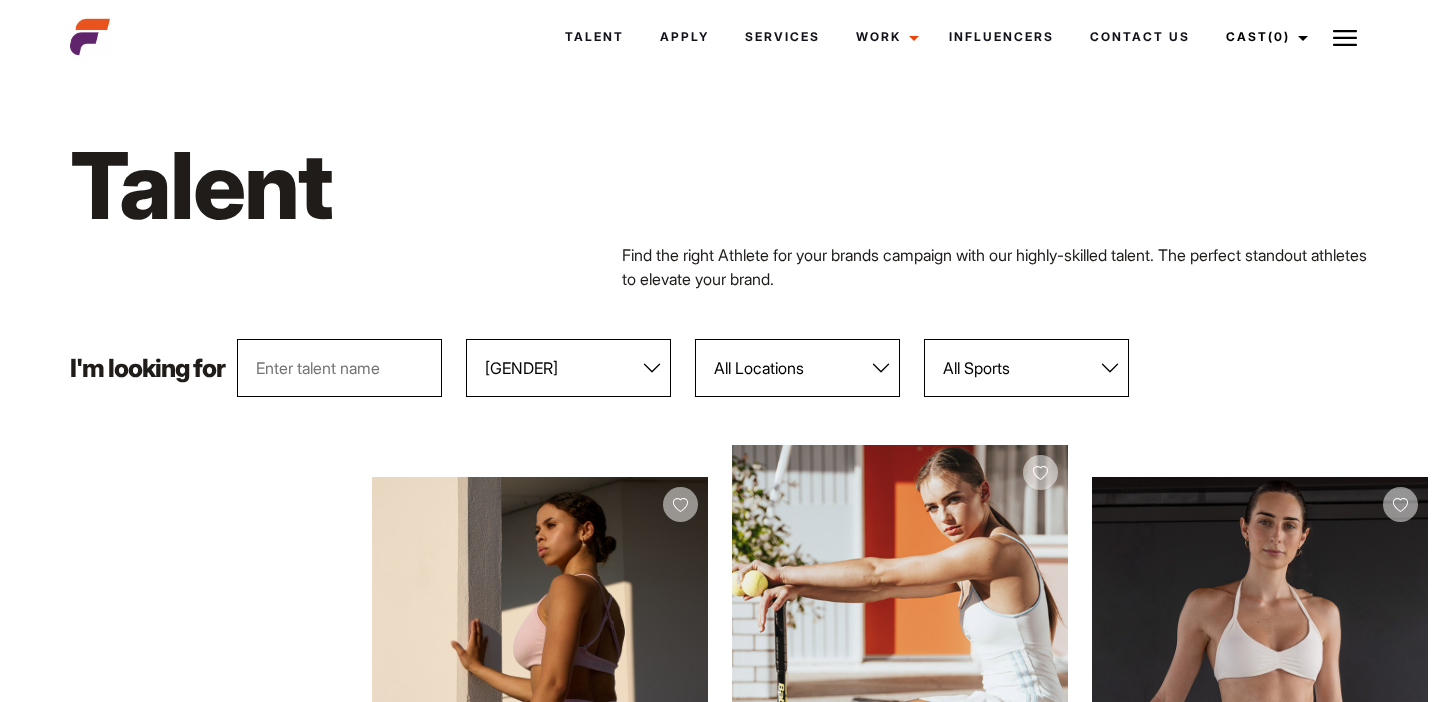 click on "All Sports
100 Meter Butterfly
Acrobatics
Aerial awareness
Aerobics
AFL
Aflw
American Football
Archery
Athletics
Athletics Combat
Australian Athletics
Badminton
Balance Work
Ball sports
Ballet
Baseball
Baseball / Softball
Basketball
Beach running
Beach Volleyball
Belly Dance
Belly-dancing
Bike Riding
bjj
Golf" at bounding box center (1026, 368) 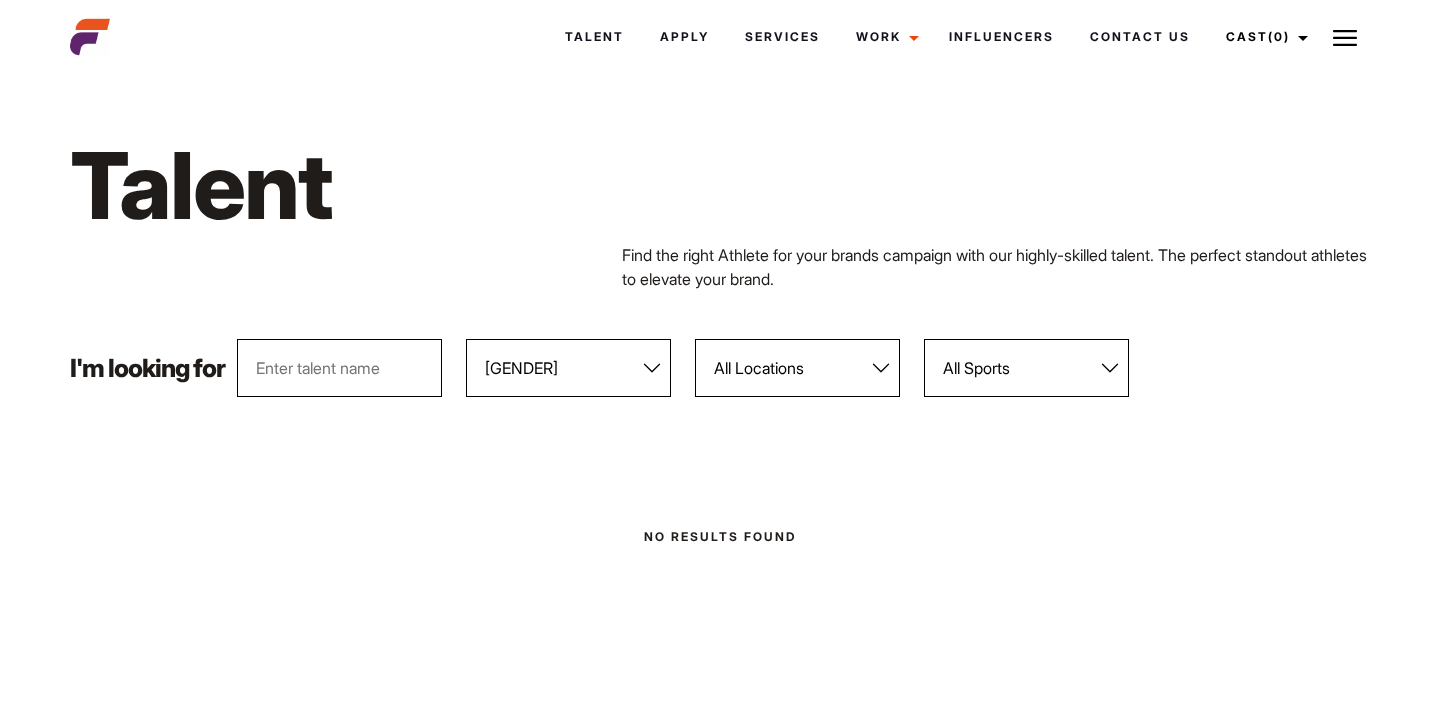 click on "All Sports
100 Meter Butterfly
Acrobatics
Aerial awareness
Aerobics
AFL
Aflw
American Football
Archery
Athletics
Athletics Combat
Australian Athletics
Badminton
Balance Work
Ball sports
Ballet
Baseball
Baseball / Softball
Basketball
Beach running
Beach Volleyball
Belly Dance
Belly-dancing
Bike Riding
bjj
Golf" at bounding box center (1026, 368) 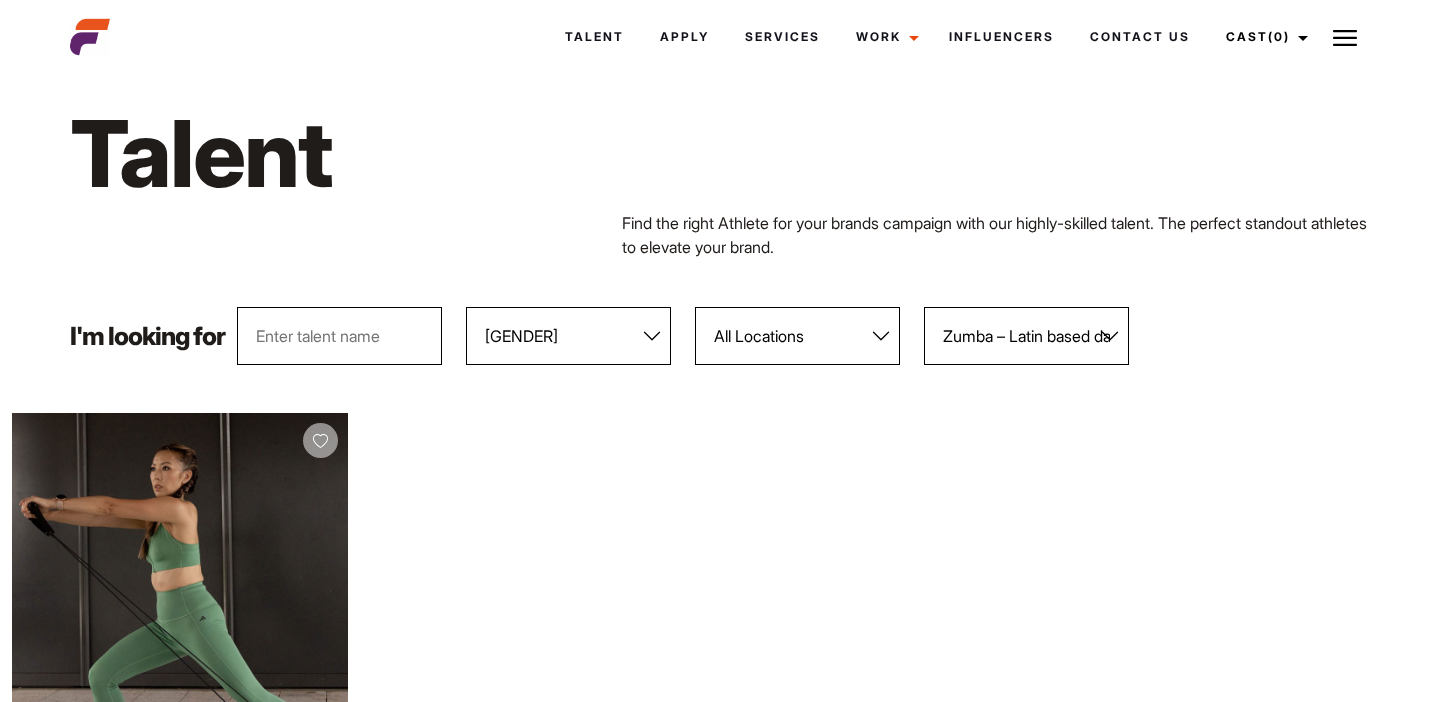 scroll, scrollTop: 0, scrollLeft: 0, axis: both 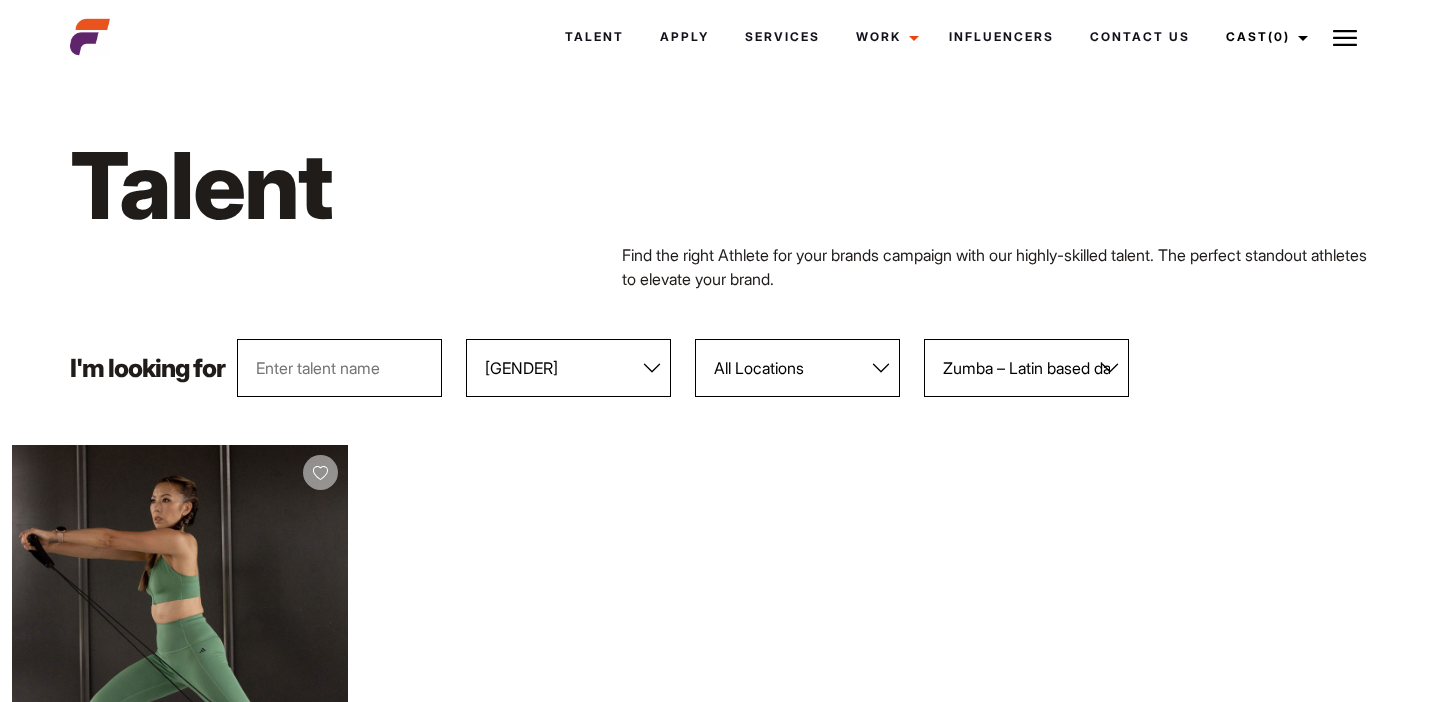 click on "All Sports
100 Meter Butterfly
Acrobatics
Aerial awareness
Aerobics
AFL
Aflw
American Football
Archery
Athletics
Athletics Combat
Australian Athletics
Badminton
Balance Work
Ball sports
Ballet
Baseball
Baseball / Softball
Basketball
Beach running
Beach Volleyball
Belly Dance
Belly-dancing
Bike Riding
bjj
Golf" at bounding box center (1026, 368) 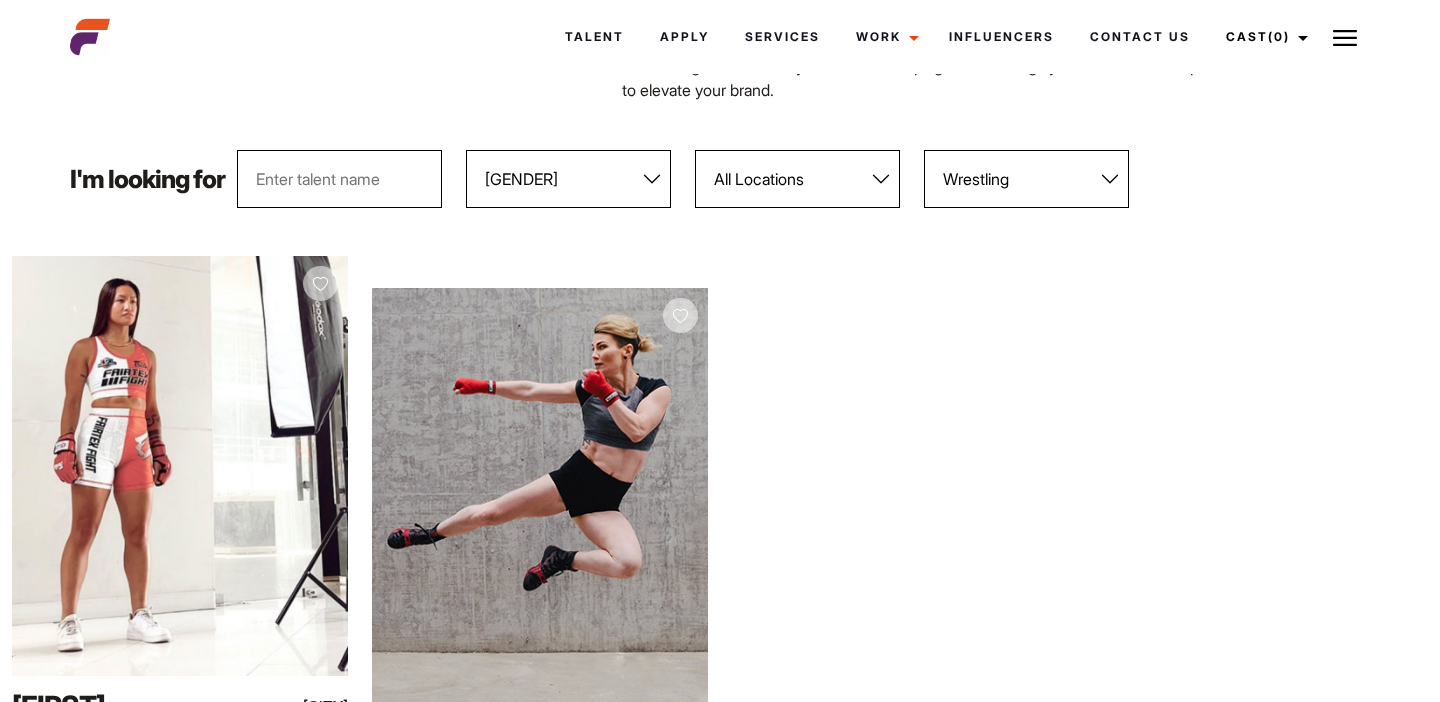 scroll, scrollTop: 190, scrollLeft: 0, axis: vertical 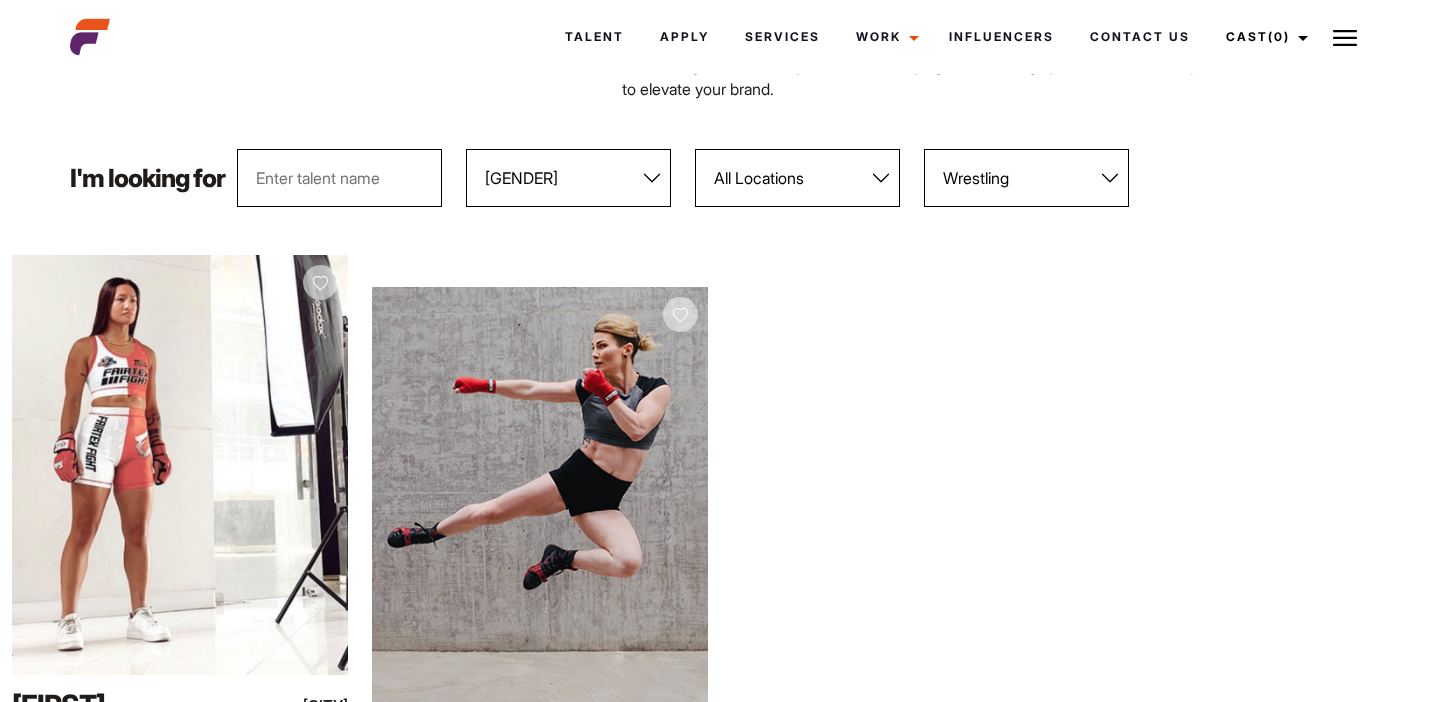 click on "All Sports
100 Meter Butterfly
Acrobatics
Aerial awareness
Aerobics
AFL
Aflw
American Football
Archery
Athletics
Athletics Combat
Australian Athletics
Badminton
Balance Work
Ball sports
Ballet
Baseball
Baseball / Softball
Basketball
Beach running
Beach Volleyball
Belly Dance
Belly-dancing
Bike Riding
bjj
Golf" at bounding box center (1026, 178) 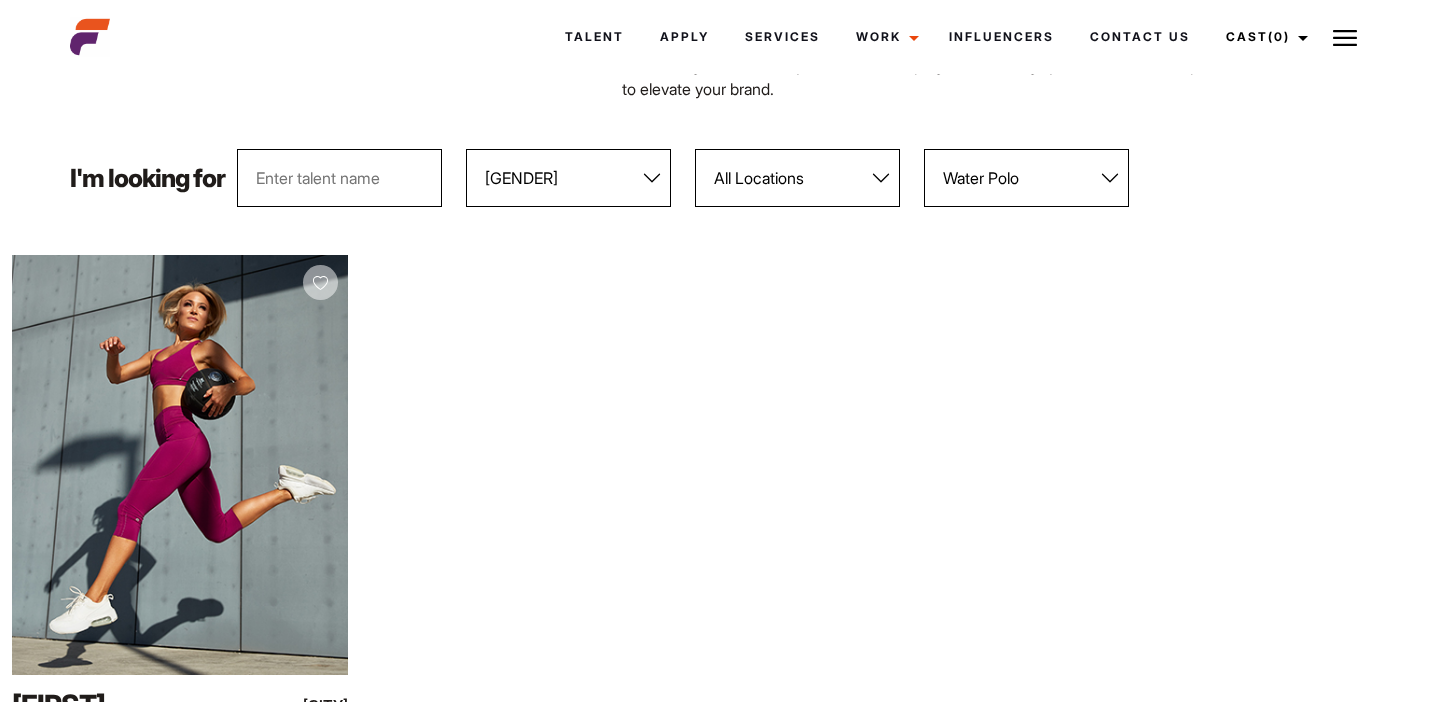 click on "All Sports
100 Meter Butterfly
Acrobatics
Aerial awareness
Aerobics
AFL
Aflw
American Football
Archery
Athletics
Athletics Combat
Australian Athletics
Badminton
Balance Work
Ball sports
Ballet
Baseball
Baseball / Softball
Basketball
Beach running
Beach Volleyball
Belly Dance
Belly-dancing
Bike Riding
bjj
Golf" at bounding box center (1026, 178) 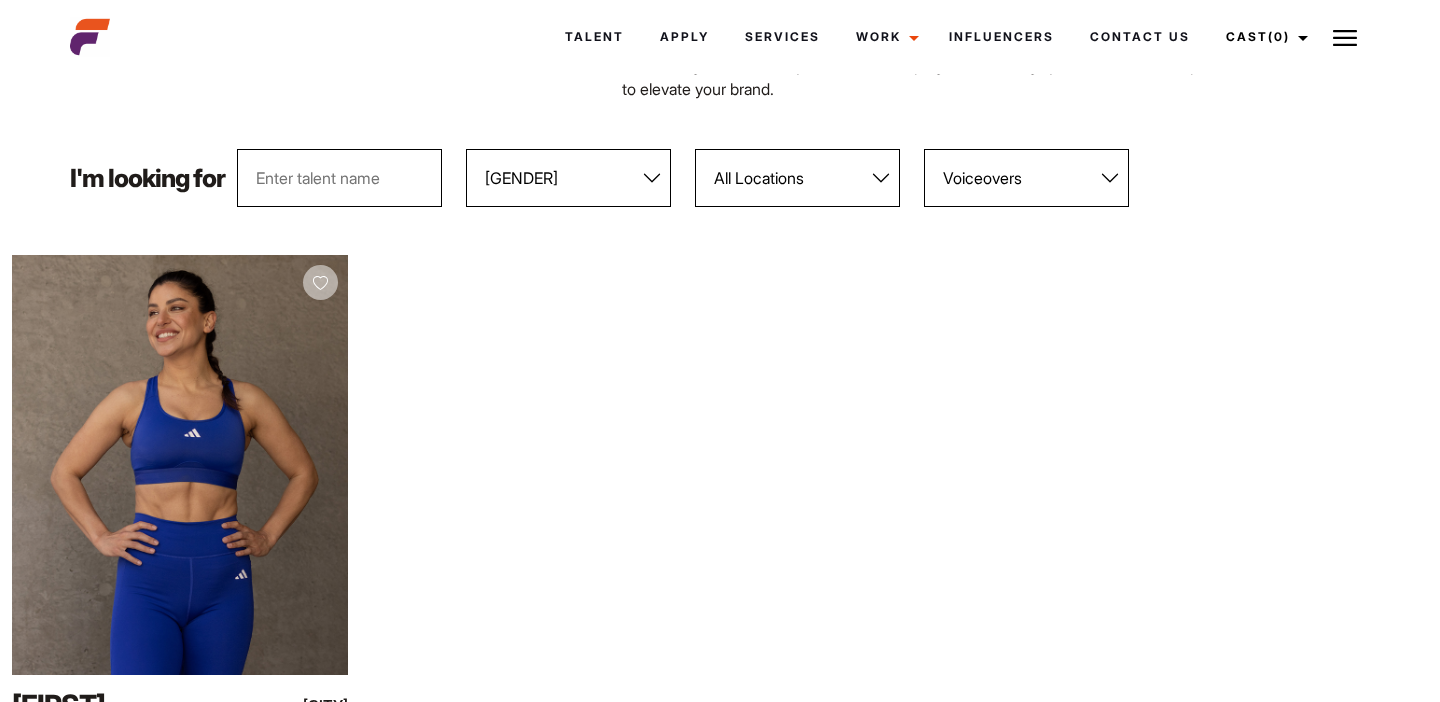 click on "All Sports
100 Meter Butterfly
Acrobatics
Aerial awareness
Aerobics
AFL
Aflw
American Football
Archery
Athletics
Athletics Combat
Australian Athletics
Badminton
Balance Work
Ball sports
Ballet
Baseball
Baseball / Softball
Basketball
Beach running
Beach Volleyball
Belly Dance
Belly-dancing
Bike Riding
bjj
Golf" at bounding box center [1026, 178] 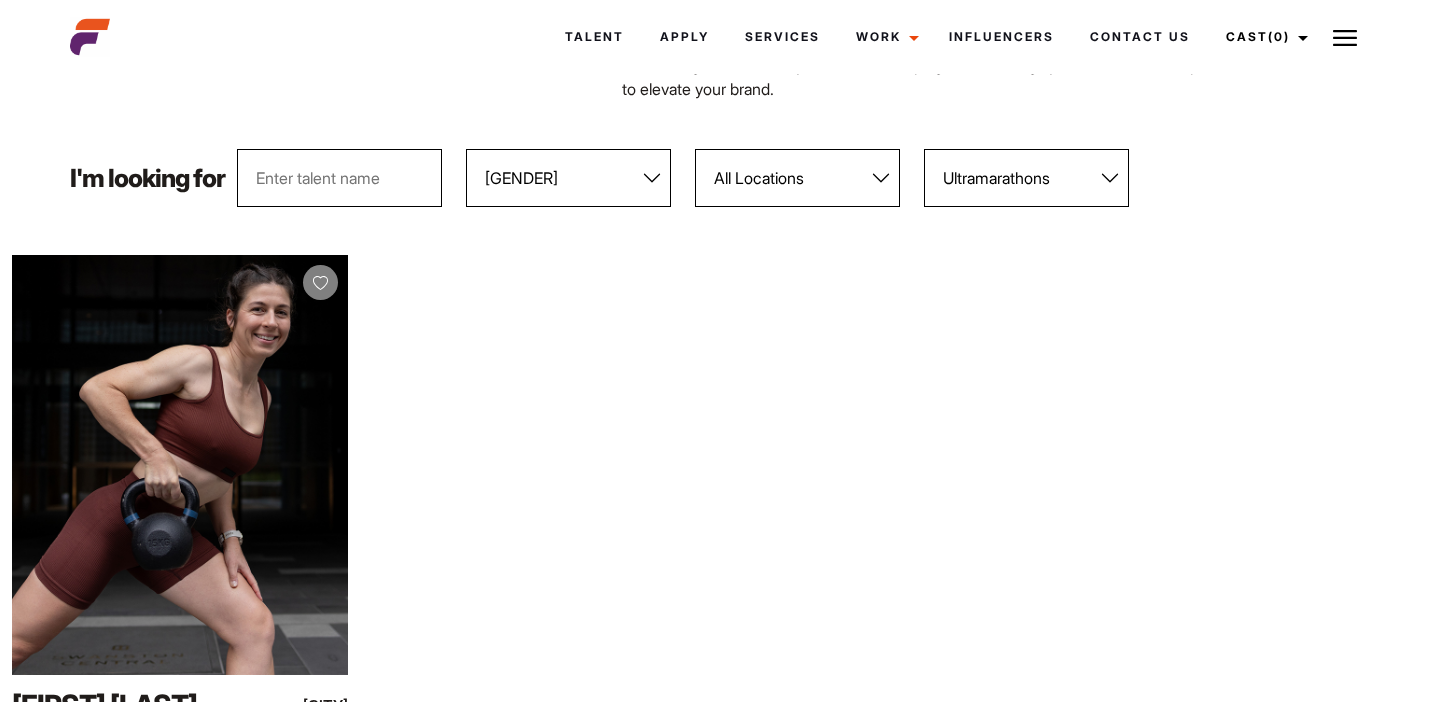 click on "All Sports
100 Meter Butterfly
Acrobatics
Aerial awareness
Aerobics
AFL
Aflw
American Football
Archery
Athletics
Athletics Combat
Australian Athletics
Badminton
Balance Work
Ball sports
Ballet
Baseball
Baseball / Softball
Basketball
Beach running
Beach Volleyball
Belly Dance
Belly-dancing
Bike Riding
bjj
Golf" at bounding box center (1026, 178) 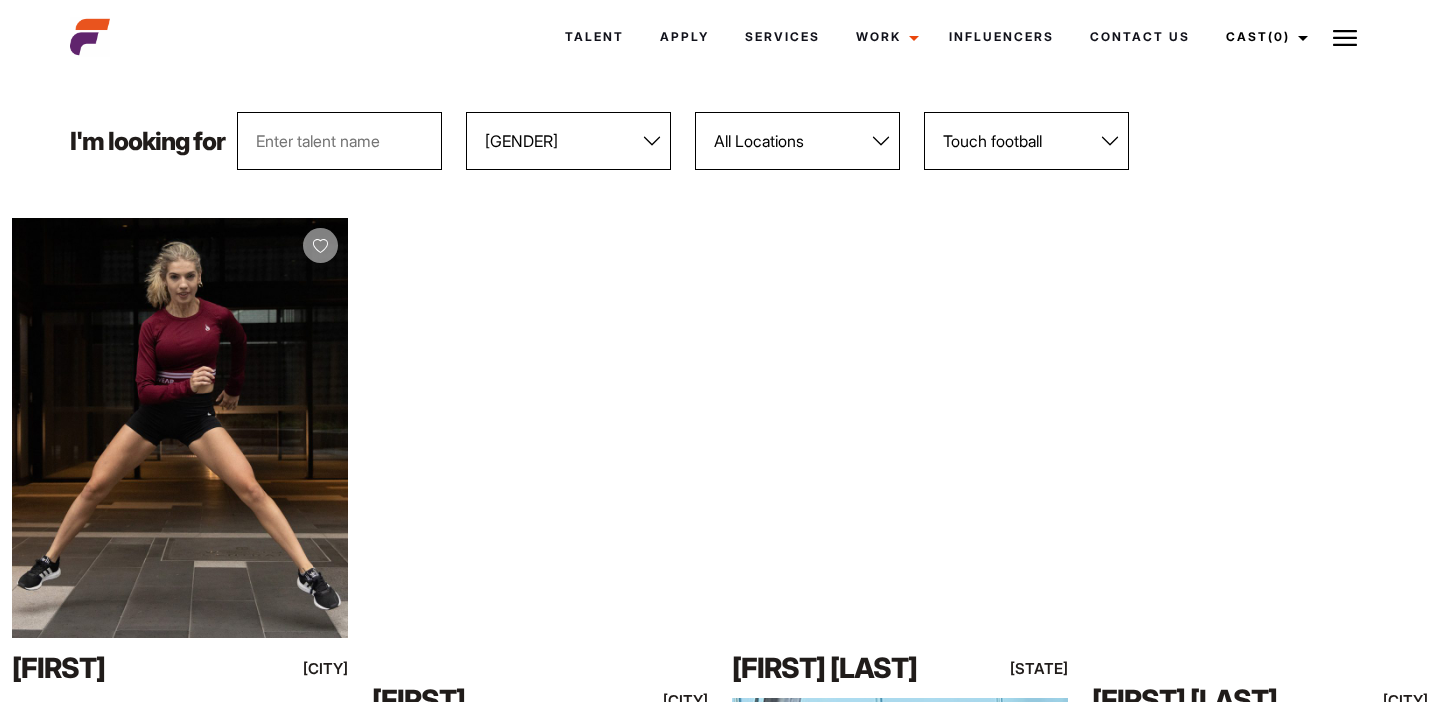 scroll, scrollTop: 148, scrollLeft: 0, axis: vertical 